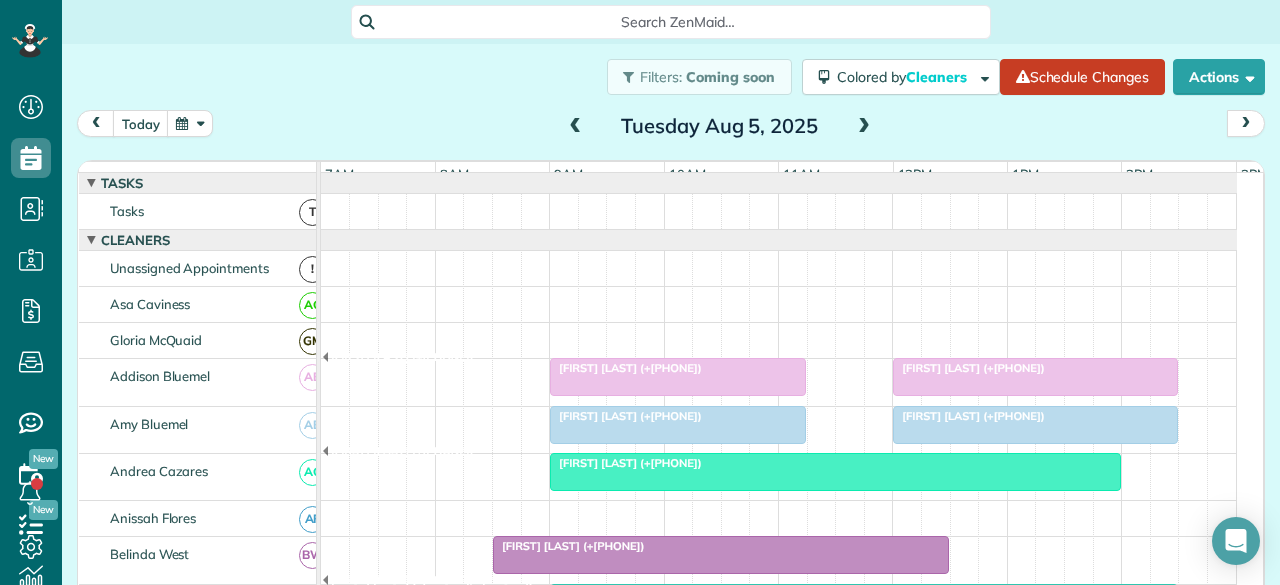 scroll, scrollTop: 0, scrollLeft: 0, axis: both 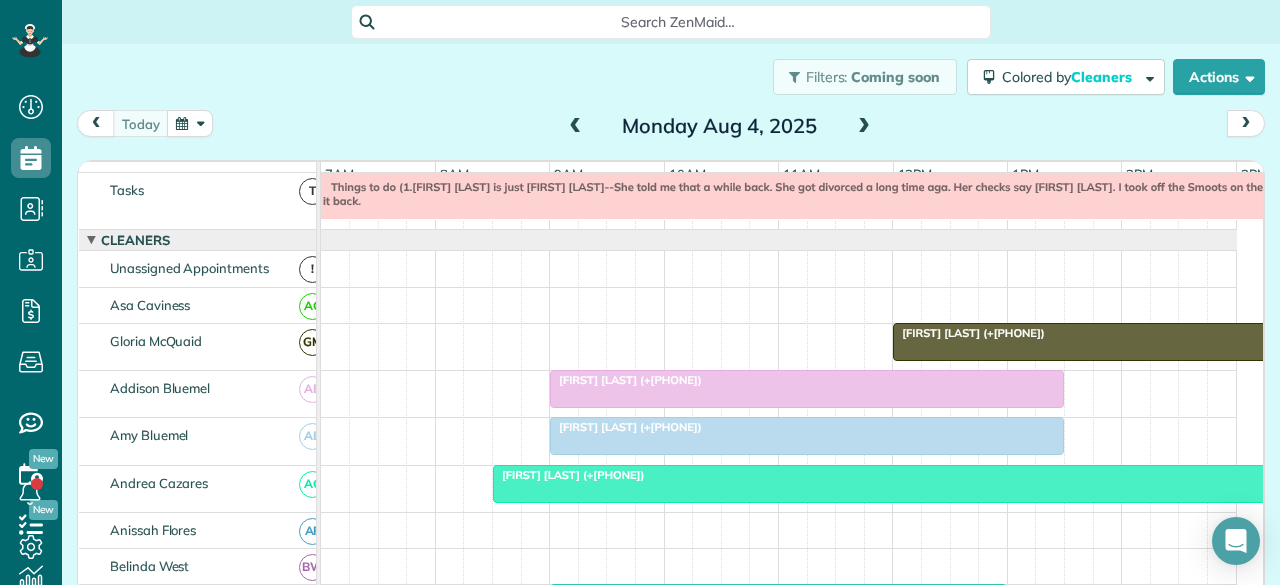 click at bounding box center [864, 127] 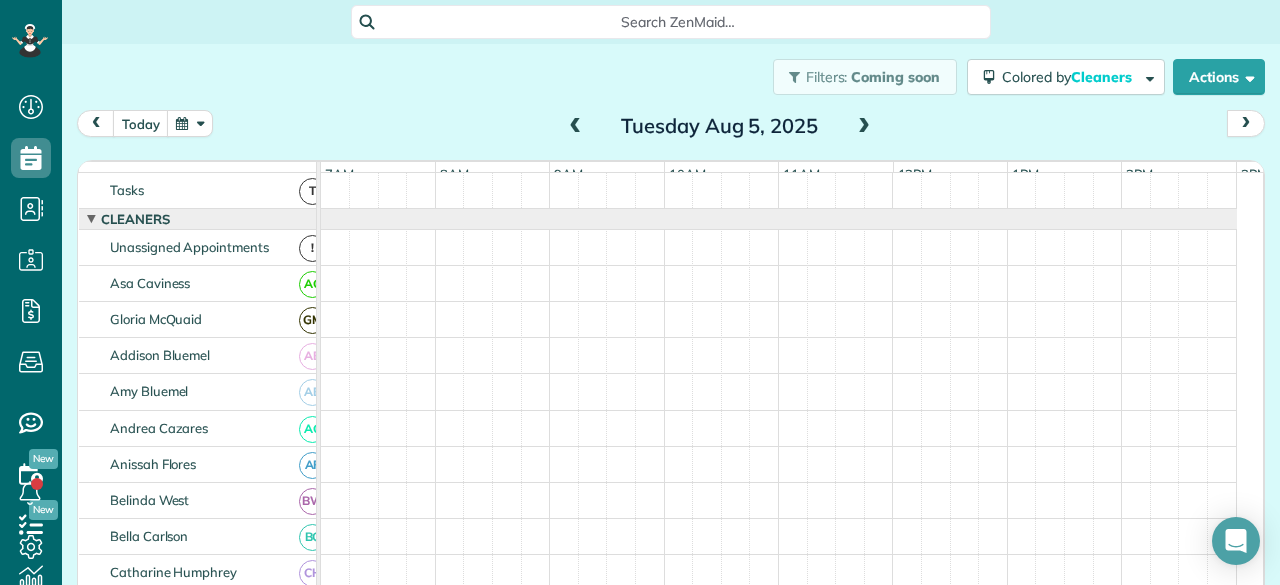 scroll, scrollTop: 0, scrollLeft: 0, axis: both 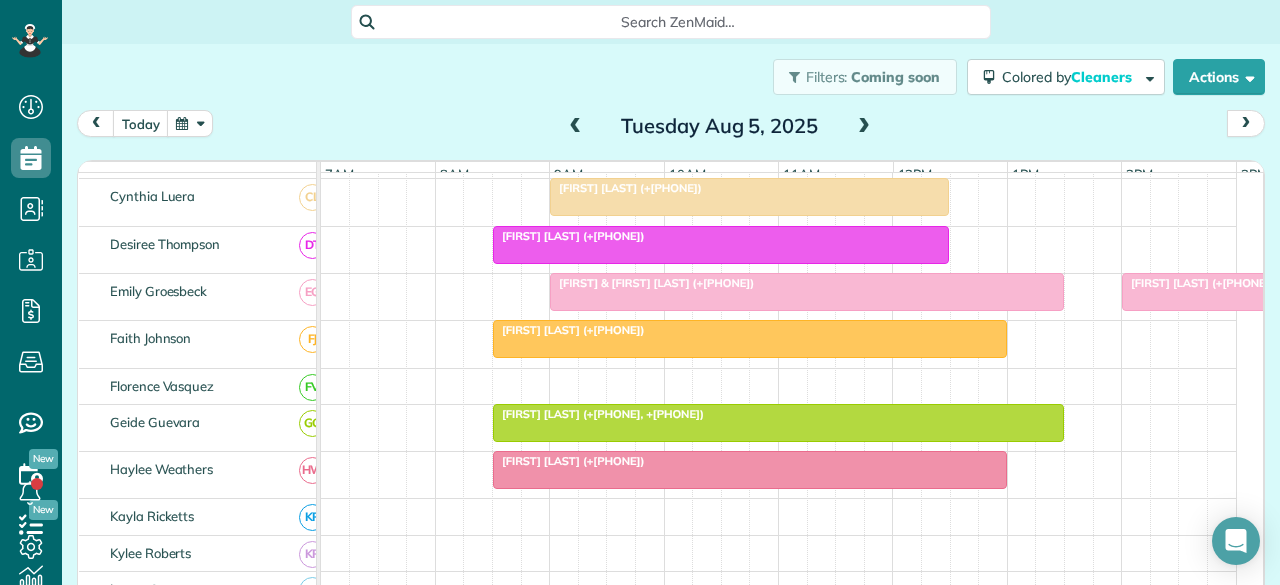 drag, startPoint x: 632, startPoint y: 209, endPoint x: 706, endPoint y: 205, distance: 74.10803 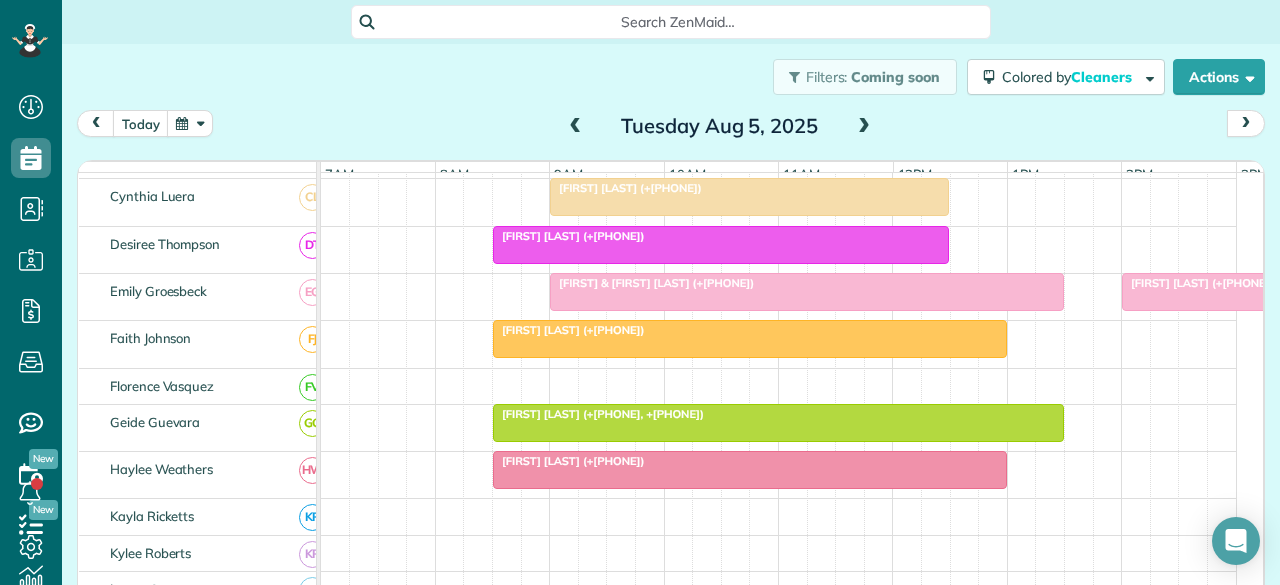 click at bounding box center [749, 197] 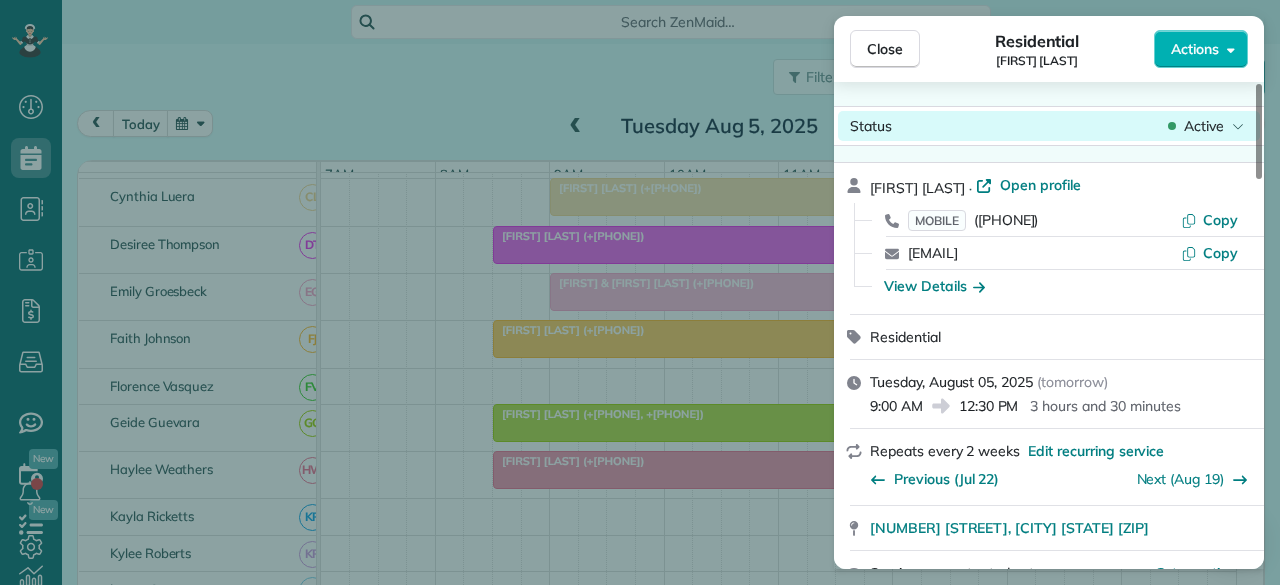 click on "Active" at bounding box center (1204, 126) 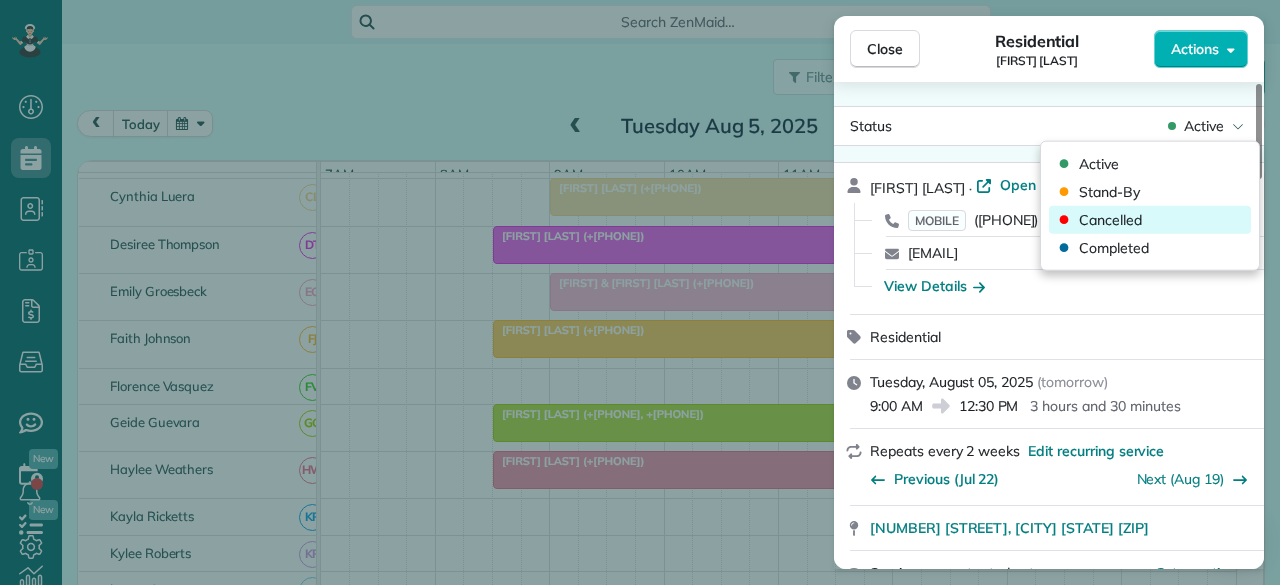 click on "Cancelled" at bounding box center [1110, 220] 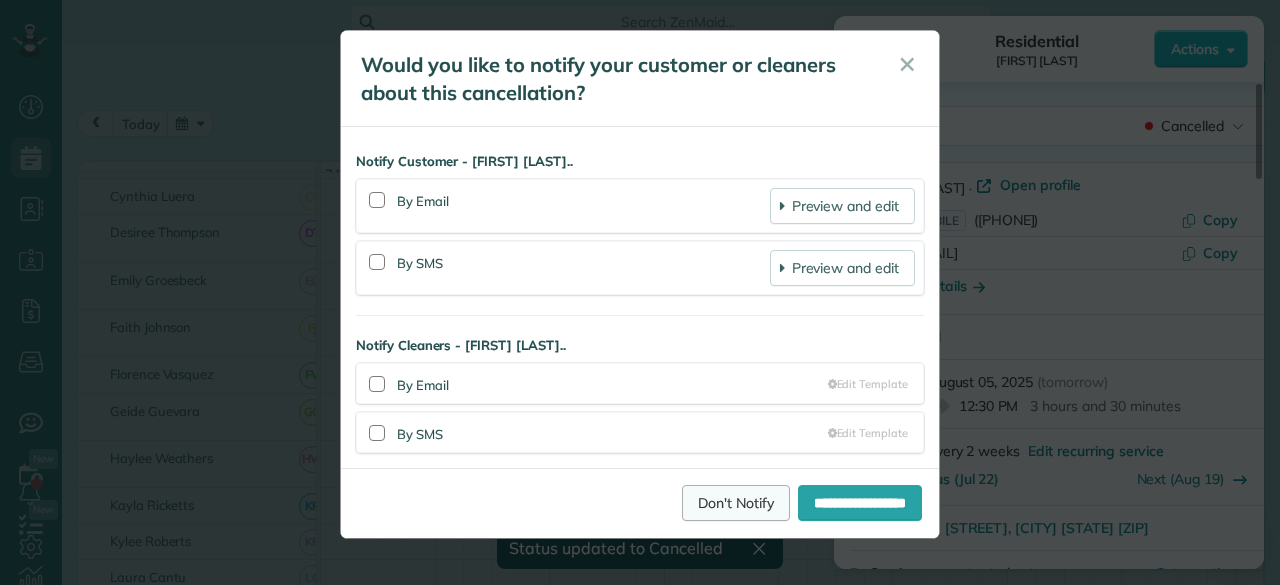 click on "Don't Notify" at bounding box center (736, 503) 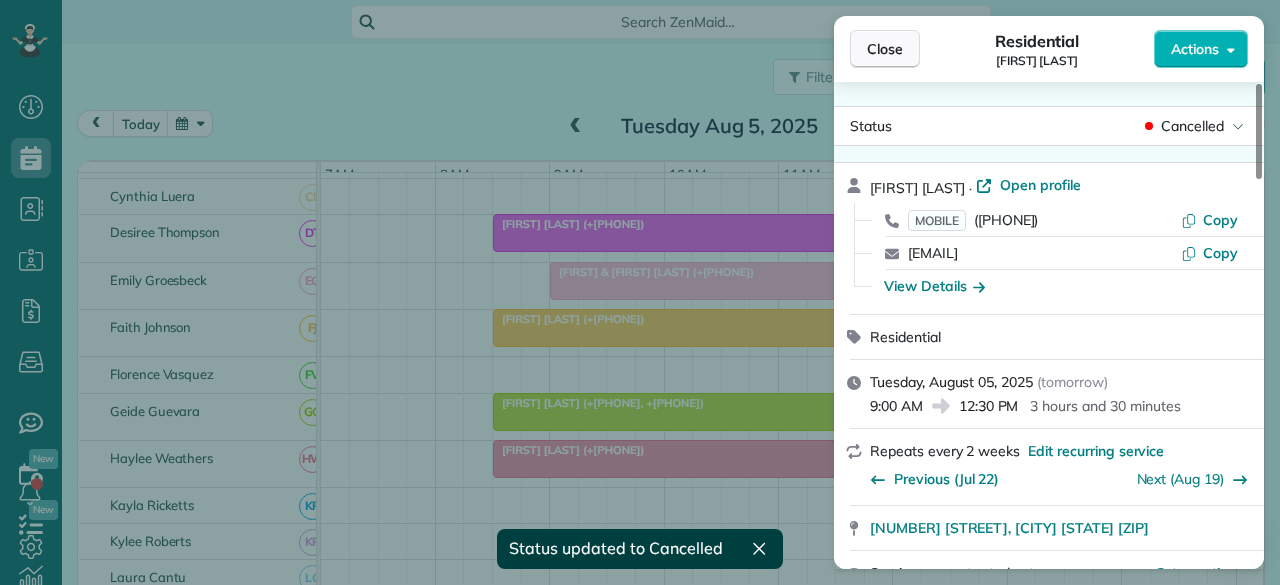 click on "Close" at bounding box center [885, 49] 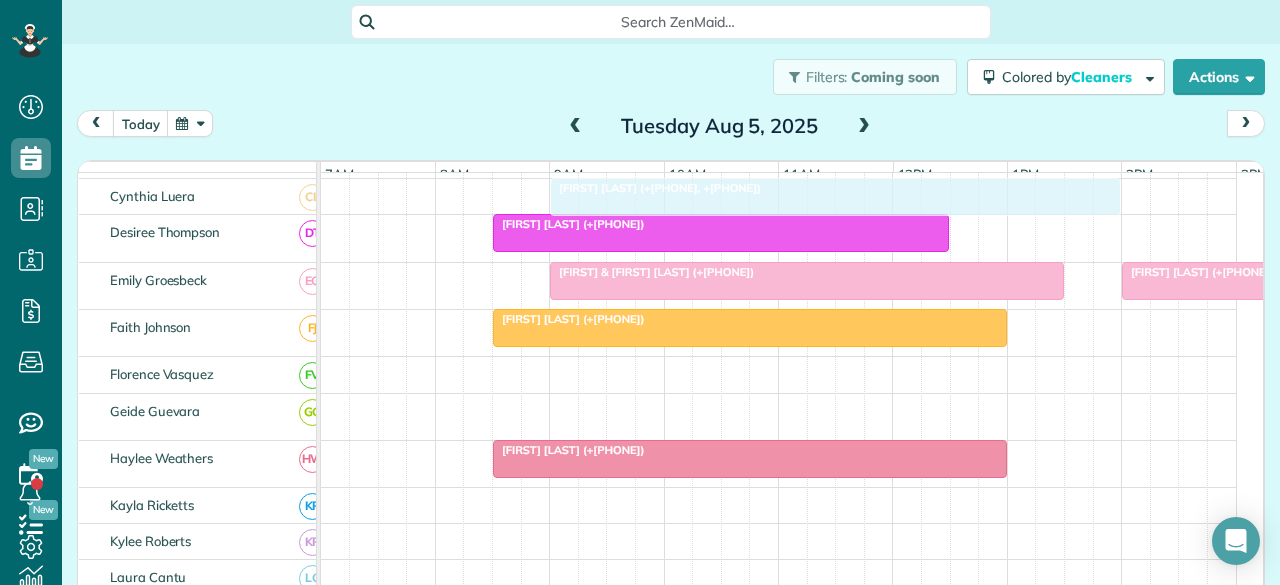 scroll, scrollTop: 494, scrollLeft: 0, axis: vertical 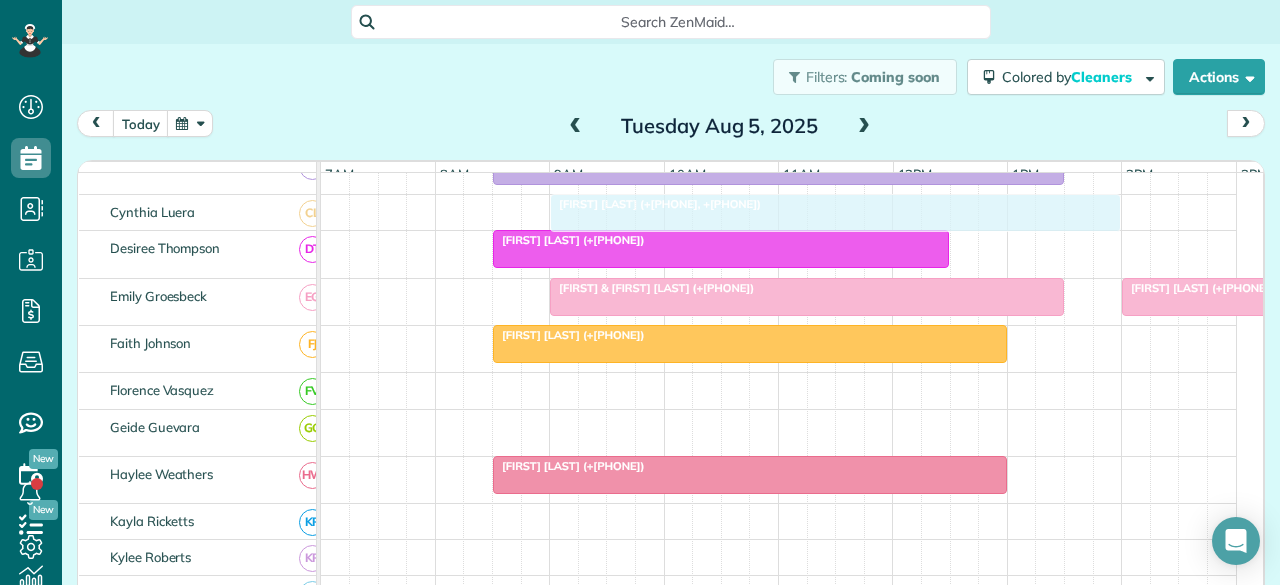 drag, startPoint x: 546, startPoint y: 419, endPoint x: 608, endPoint y: 211, distance: 217.04378 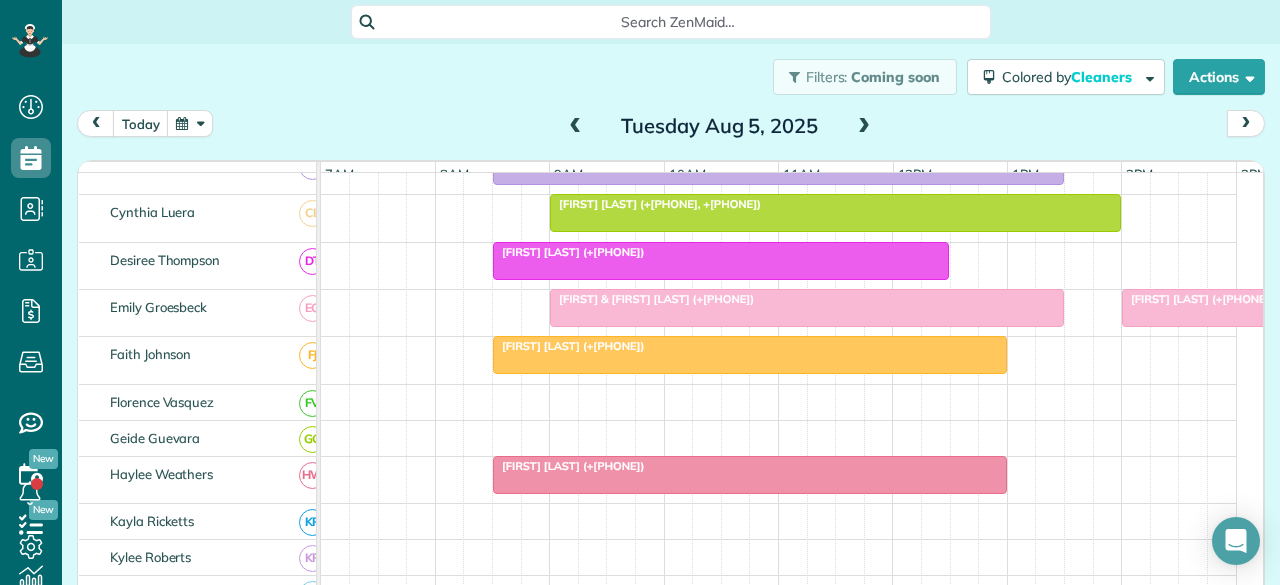 scroll, scrollTop: 482, scrollLeft: 0, axis: vertical 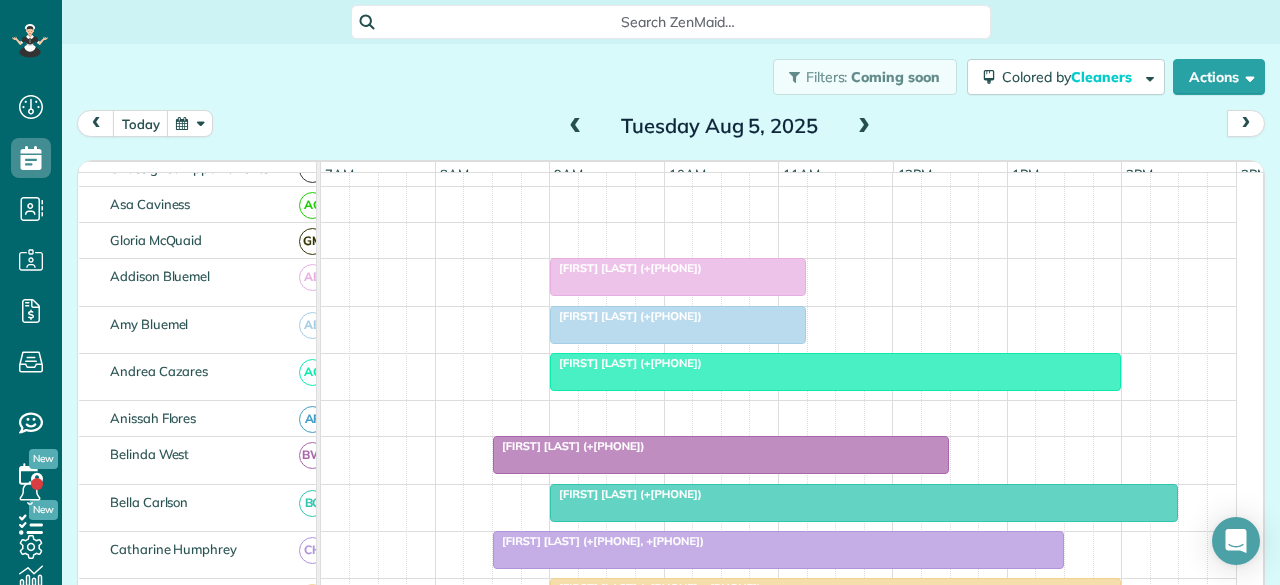 click at bounding box center [576, 127] 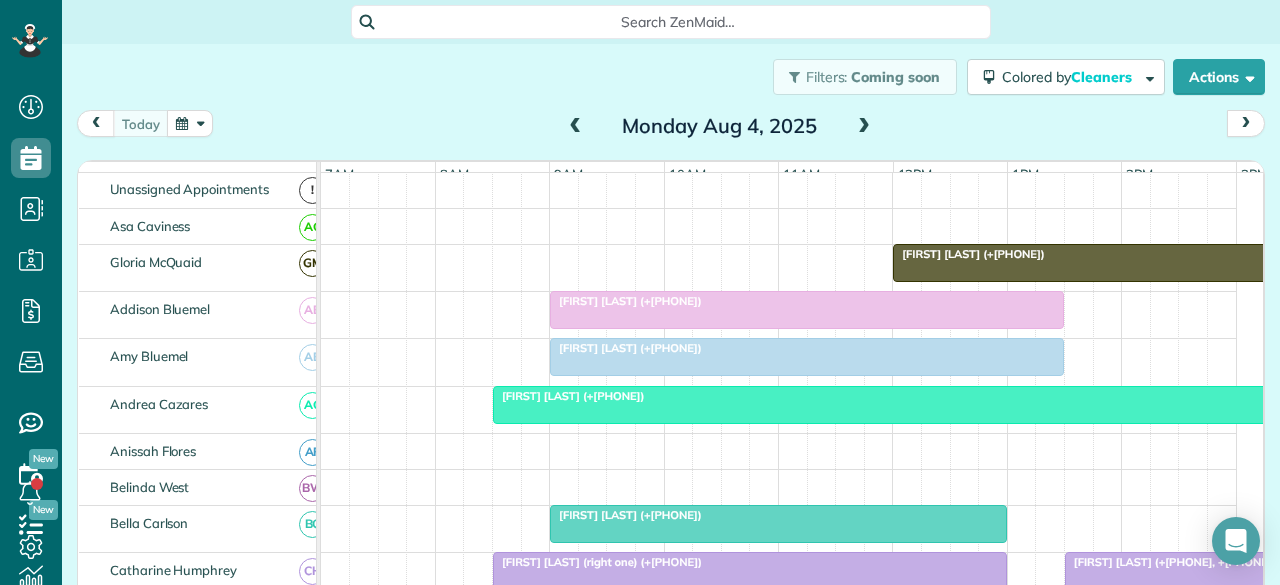 scroll, scrollTop: 121, scrollLeft: 0, axis: vertical 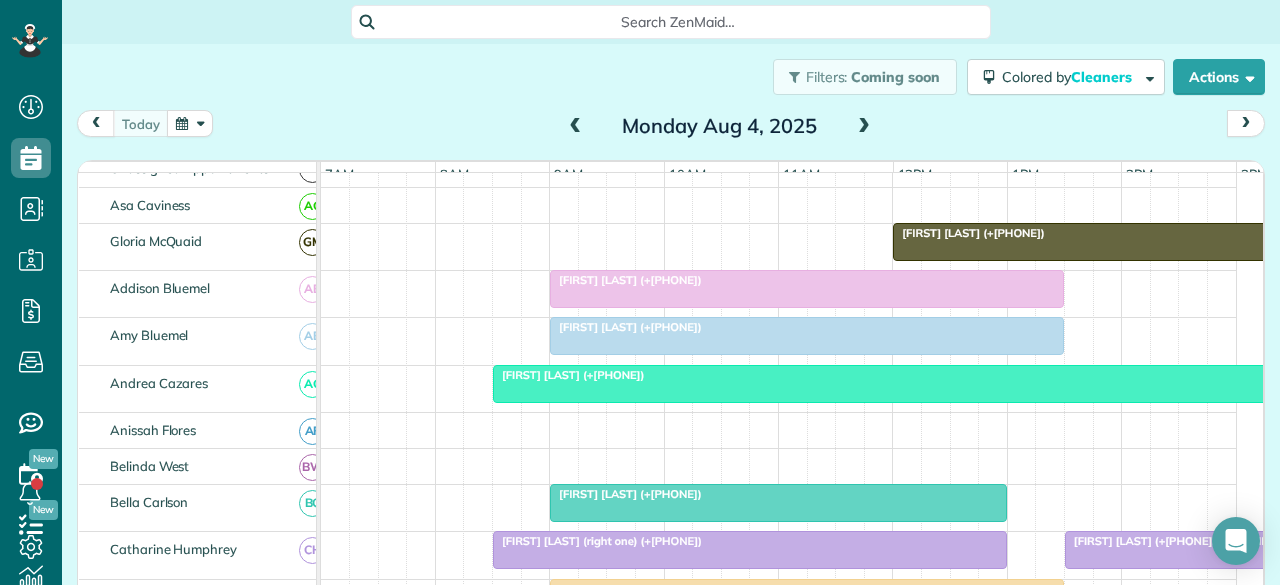 click at bounding box center (807, 289) 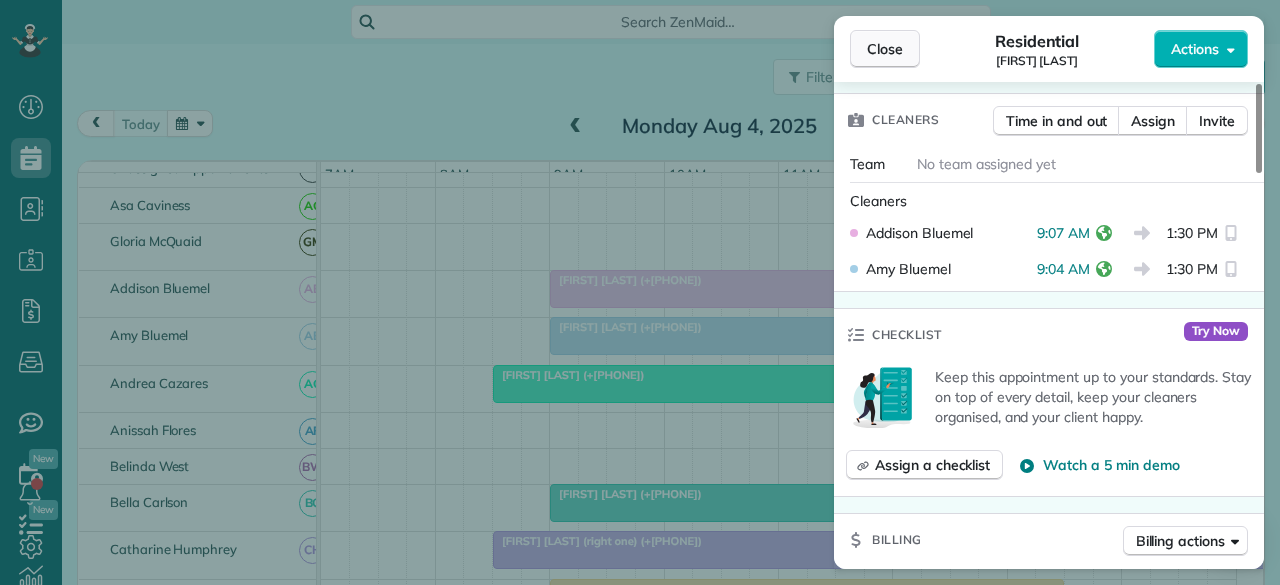 click on "Close" at bounding box center [885, 49] 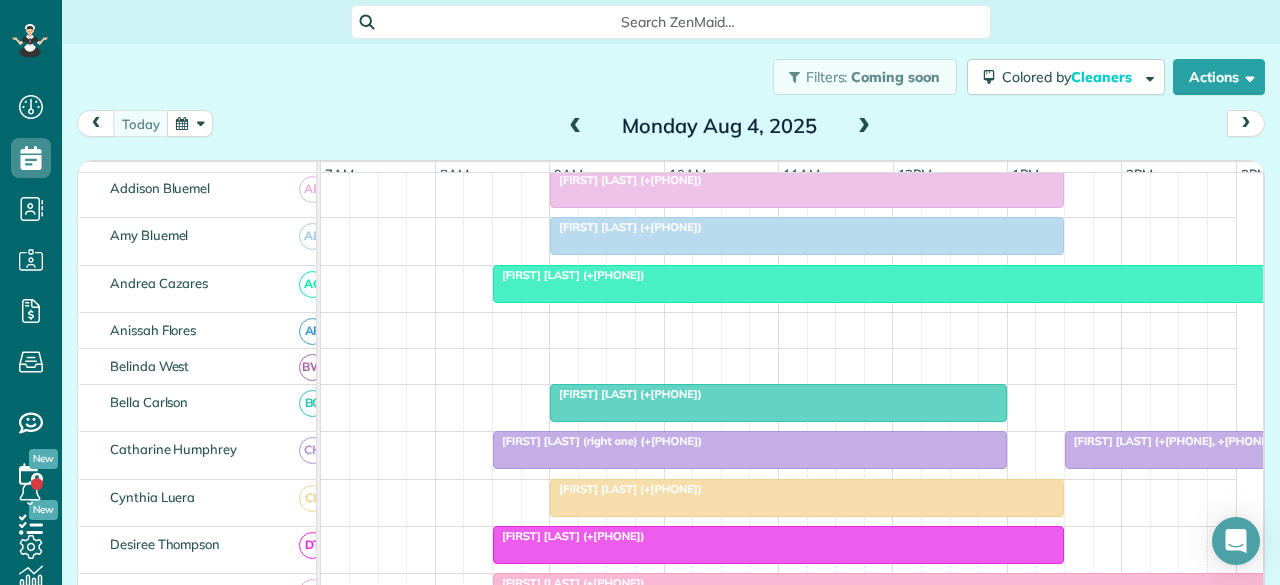click at bounding box center (950, 284) 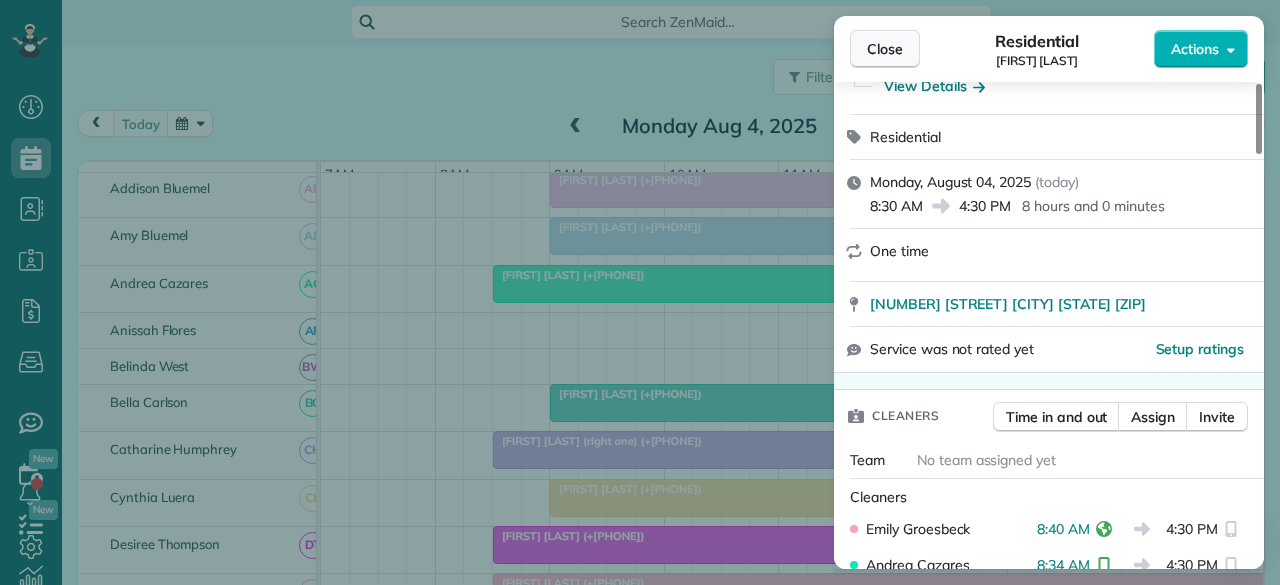 click on "Close" at bounding box center [885, 49] 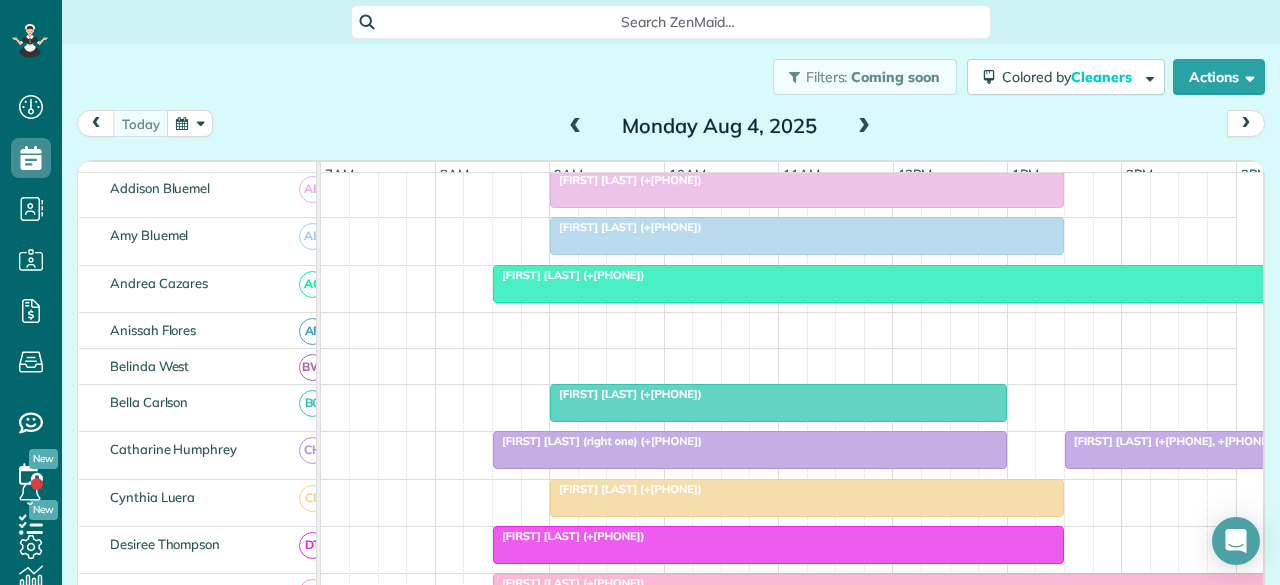 scroll, scrollTop: 300, scrollLeft: 0, axis: vertical 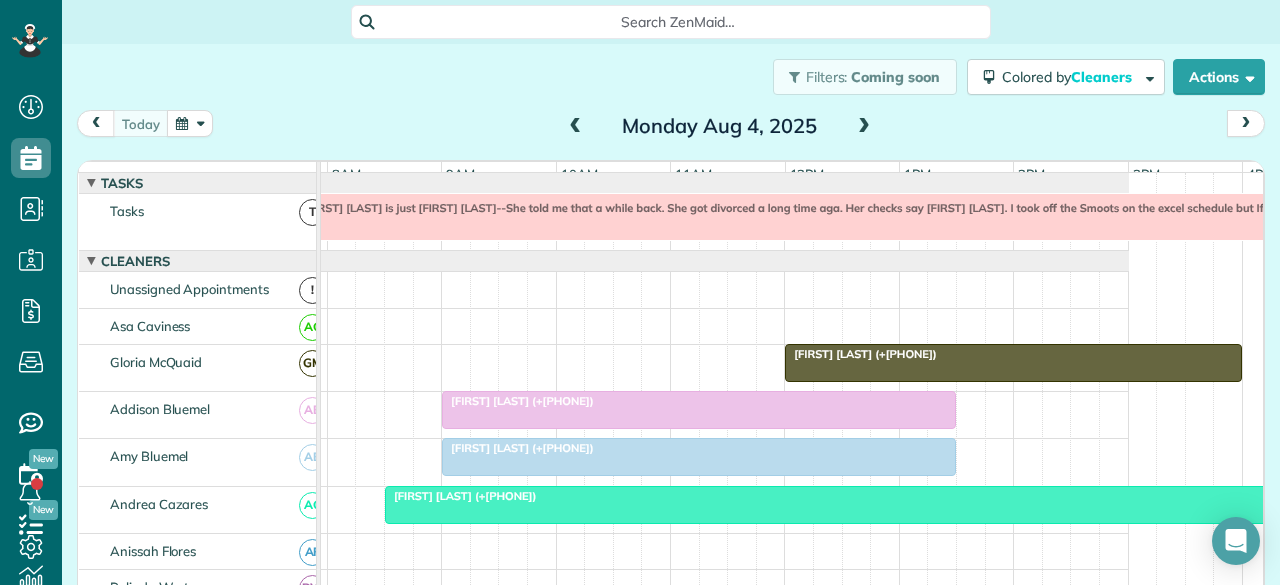 drag, startPoint x: 856, startPoint y: 129, endPoint x: 847, endPoint y: 145, distance: 18.35756 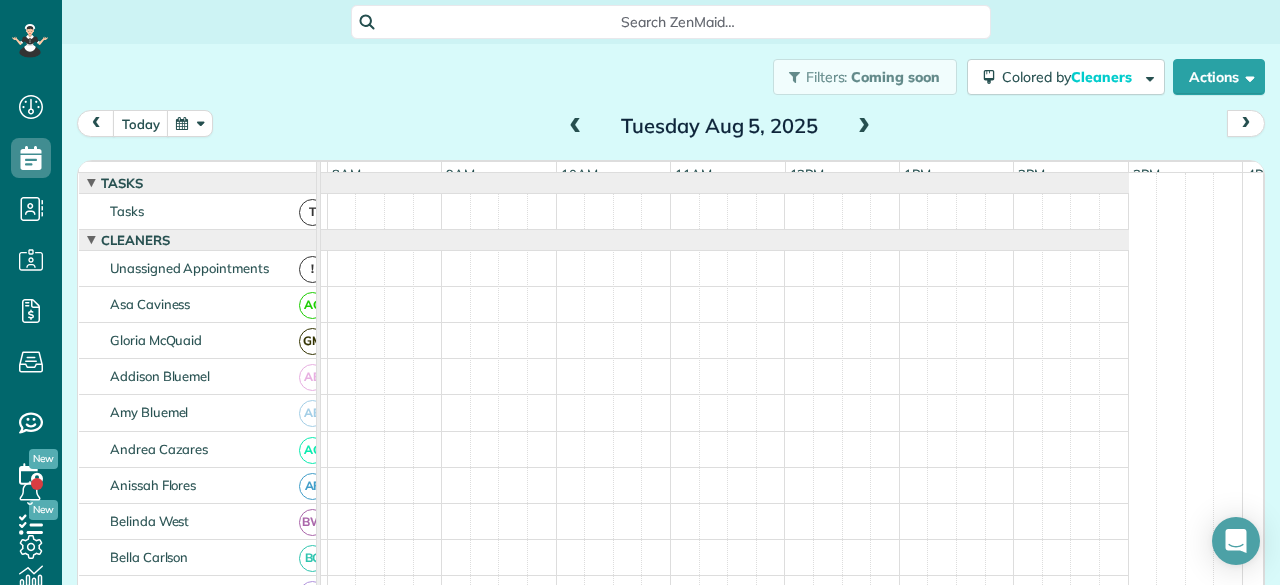 scroll, scrollTop: 0, scrollLeft: 0, axis: both 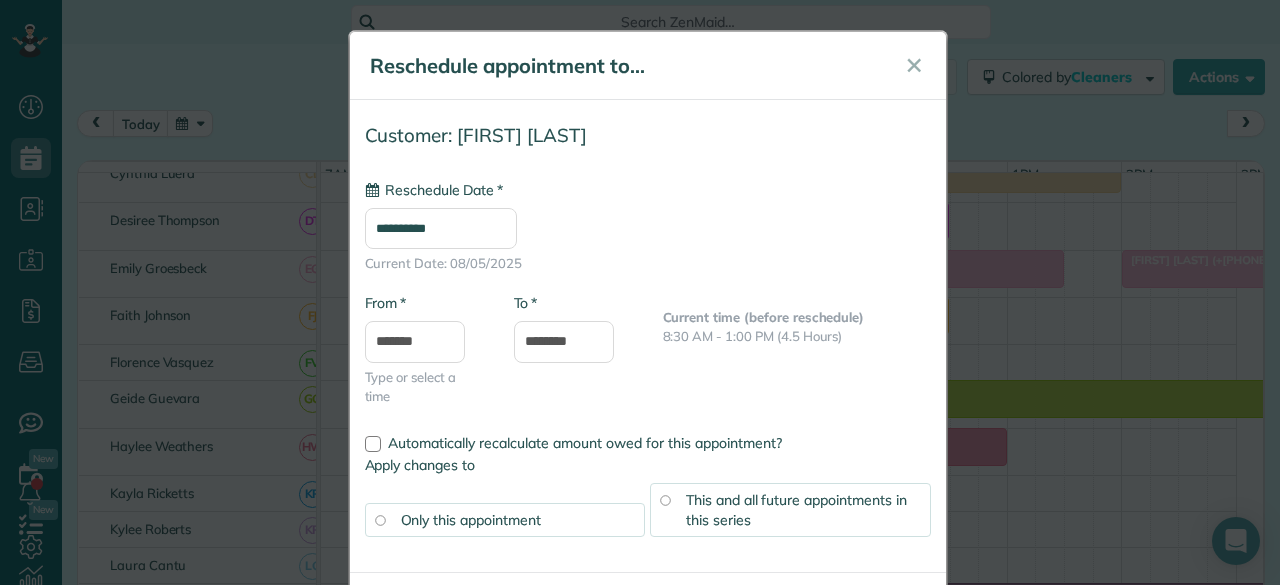 type on "**********" 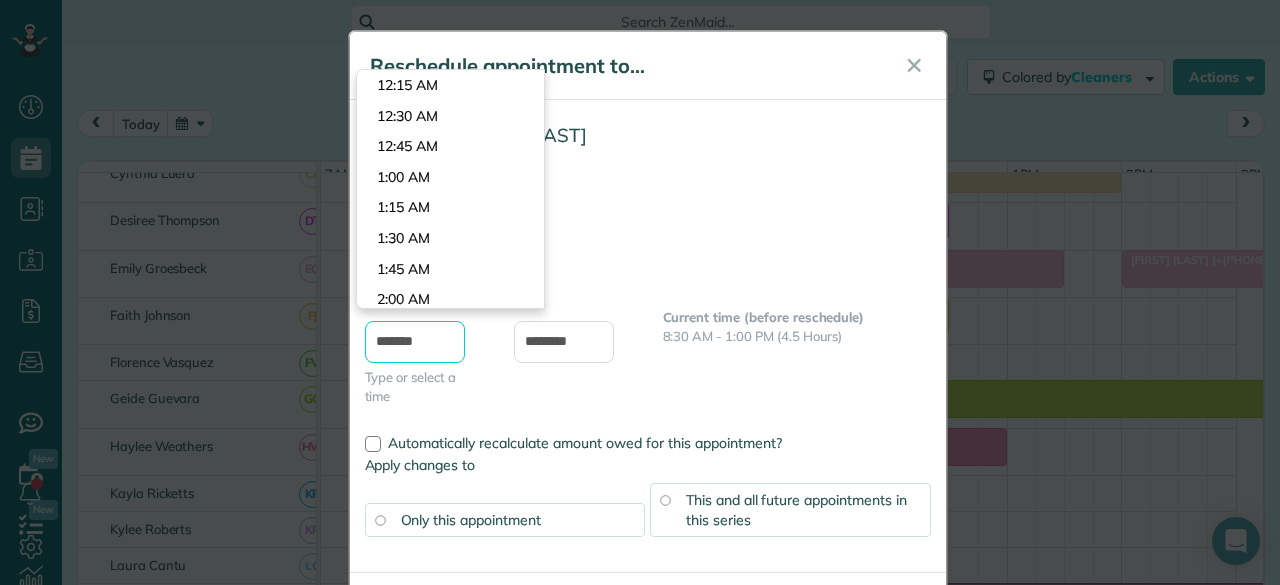 drag, startPoint x: 420, startPoint y: 343, endPoint x: 412, endPoint y: 318, distance: 26.24881 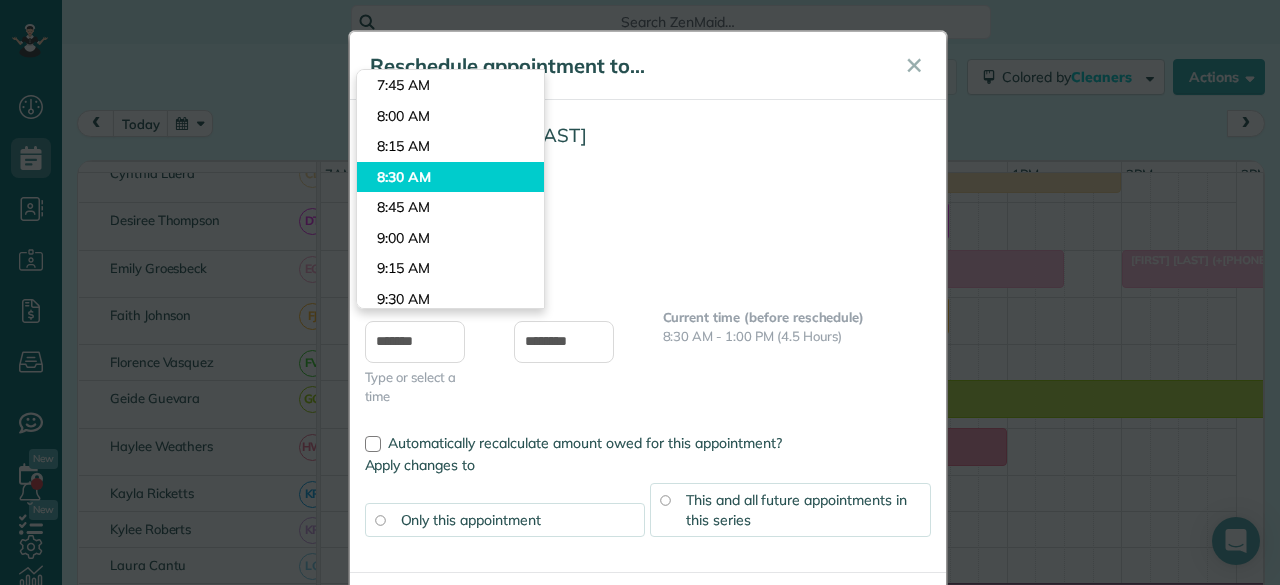type on "*******" 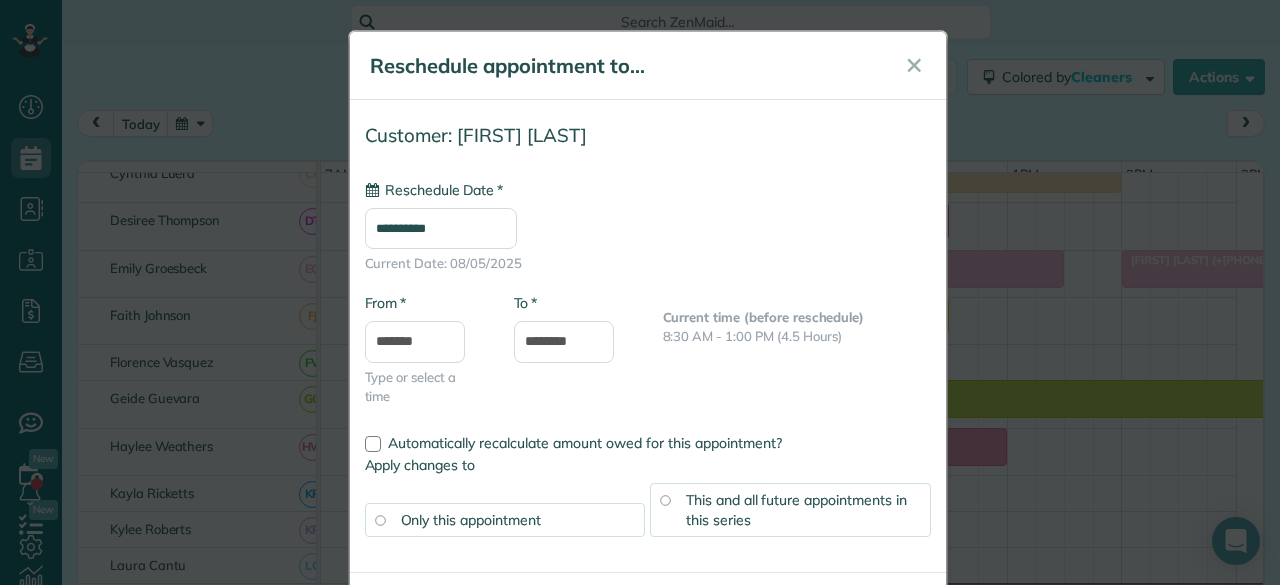 click on "Dashboard
Scheduling
Calendar View
List View
Dispatch View - Weekly scheduling (Beta)" at bounding box center (640, 292) 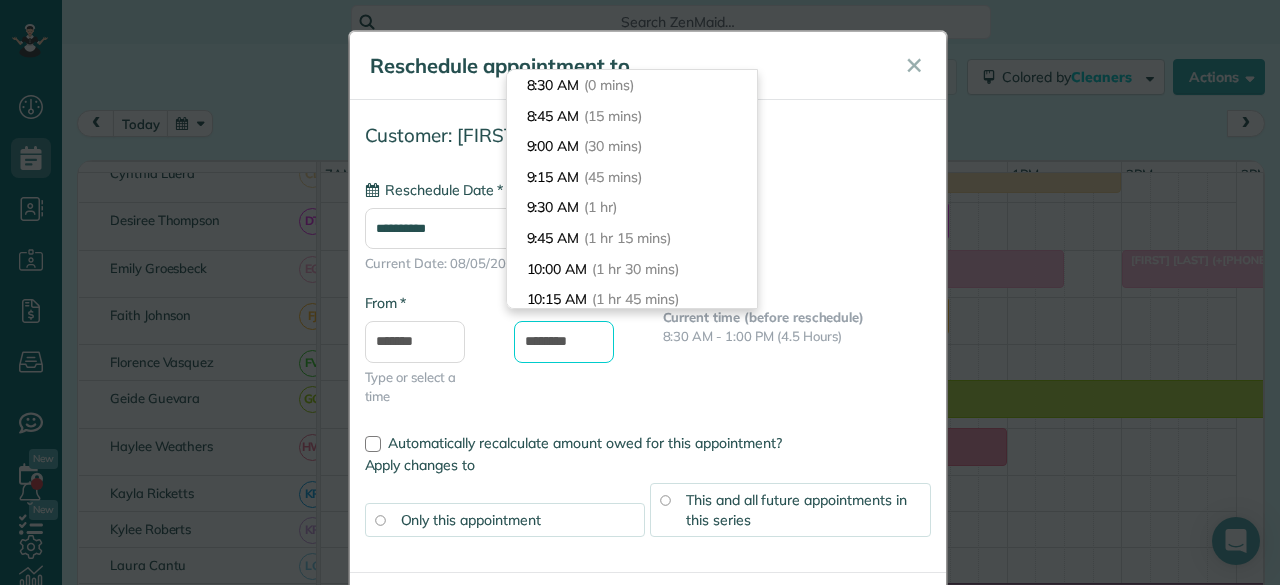 drag, startPoint x: 548, startPoint y: 341, endPoint x: 463, endPoint y: 343, distance: 85.02353 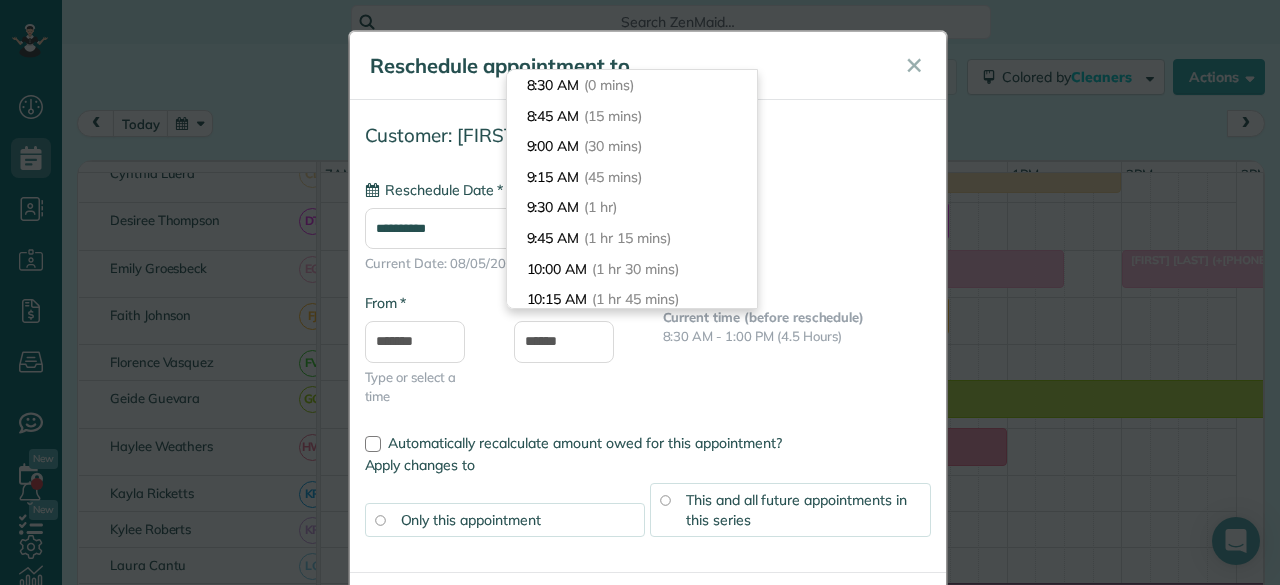type on "*******" 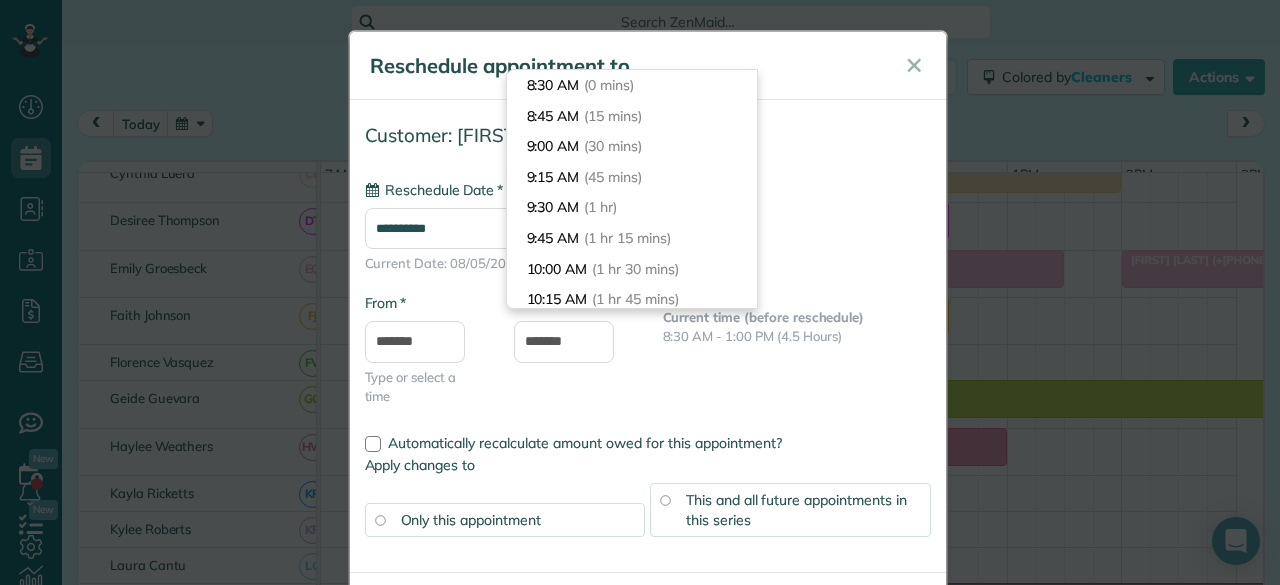 click on "Current time (before reschedule)
8:30 AM -  1:00 PM
(4.5 Hours)" at bounding box center [797, 327] 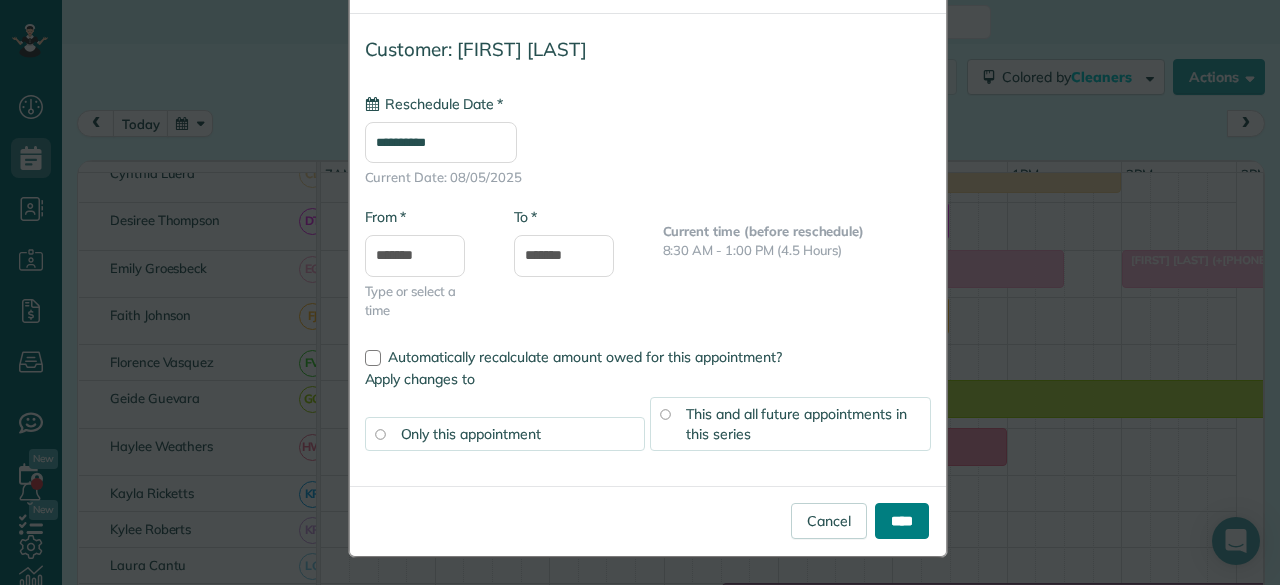 click on "****" at bounding box center (902, 521) 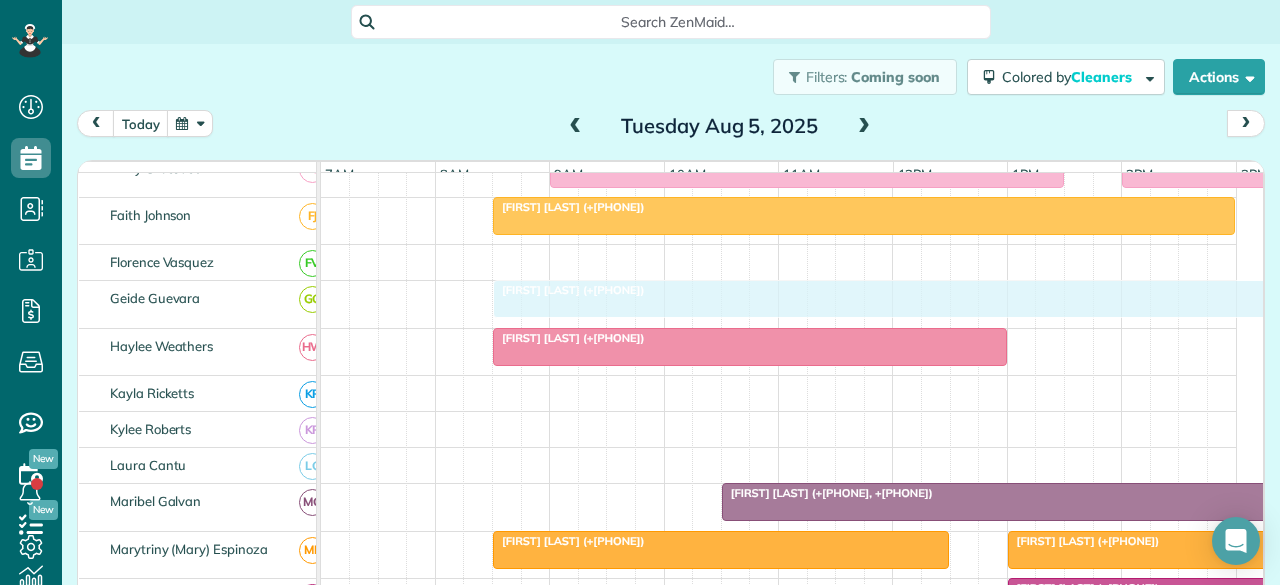 drag, startPoint x: 491, startPoint y: 308, endPoint x: 517, endPoint y: 313, distance: 26.476404 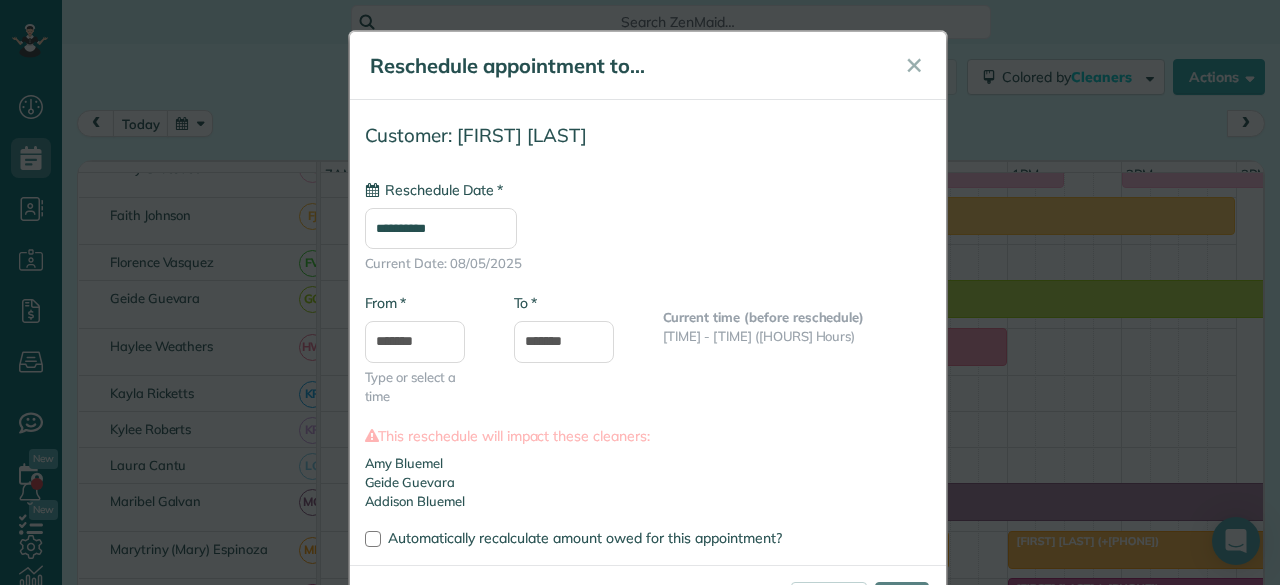 type on "**********" 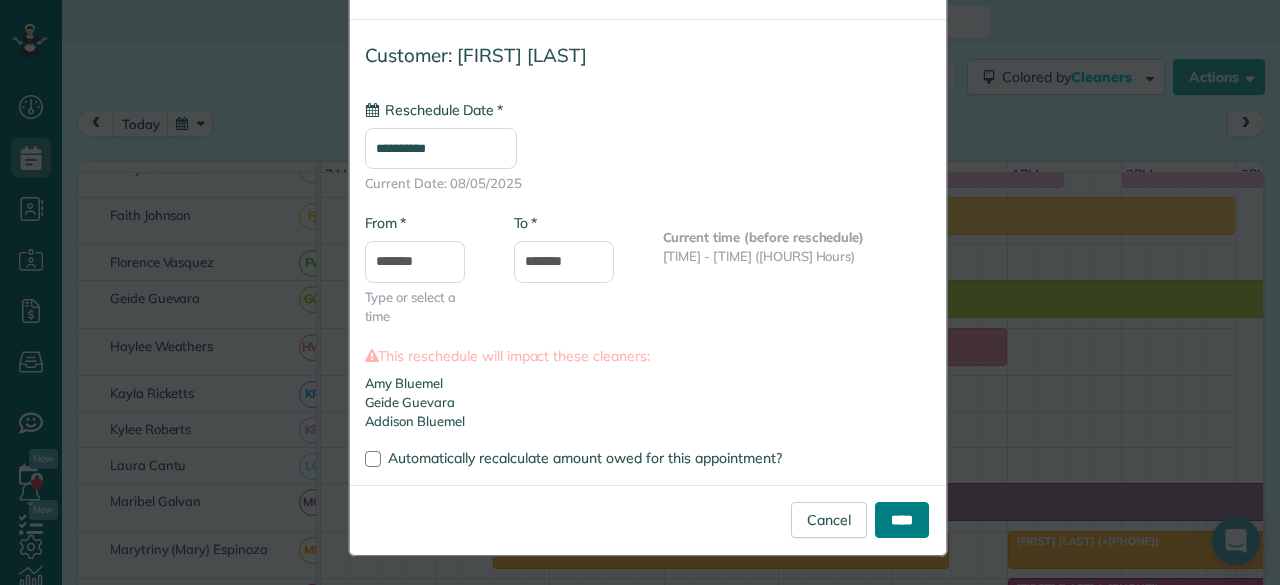 click on "****" at bounding box center [902, 520] 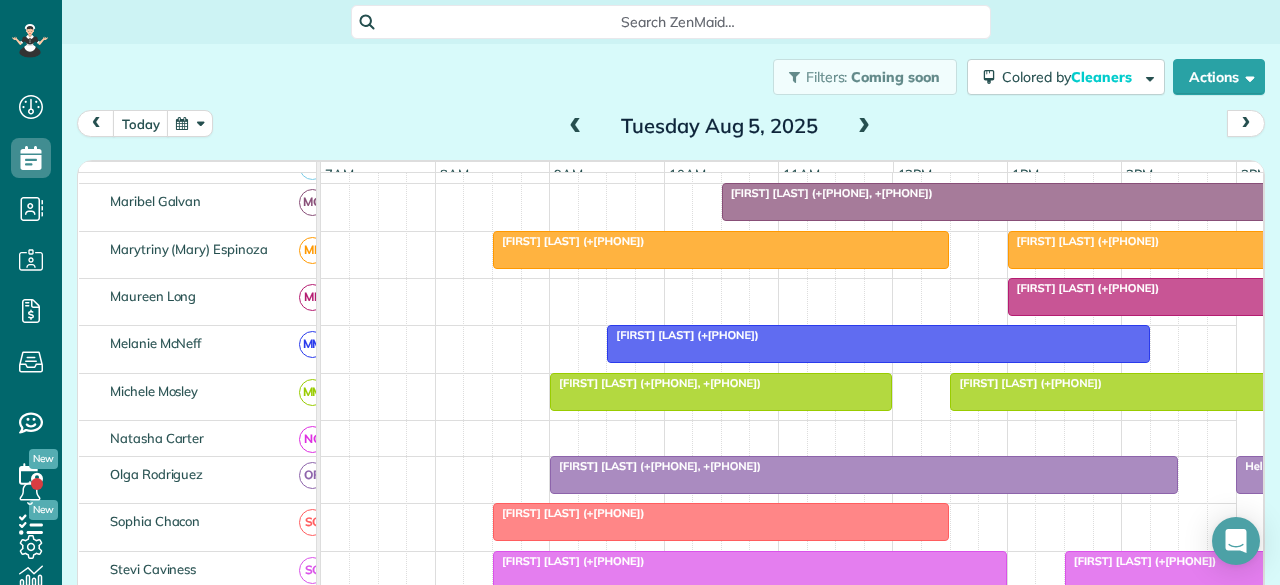 click at bounding box center (878, 344) 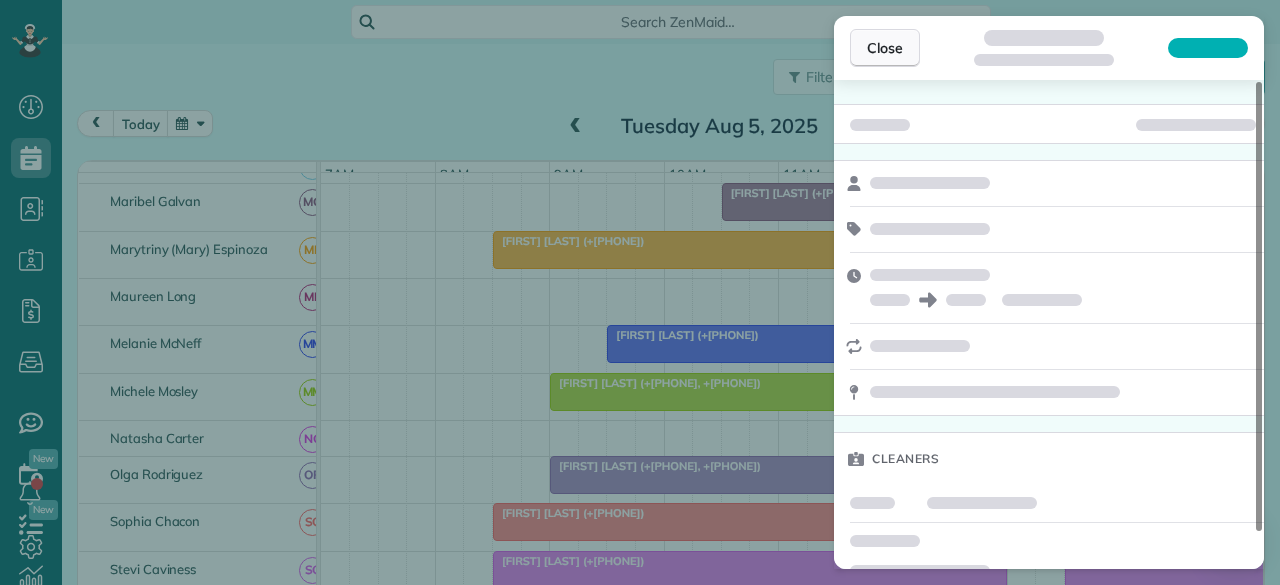 click on "Close" at bounding box center [885, 48] 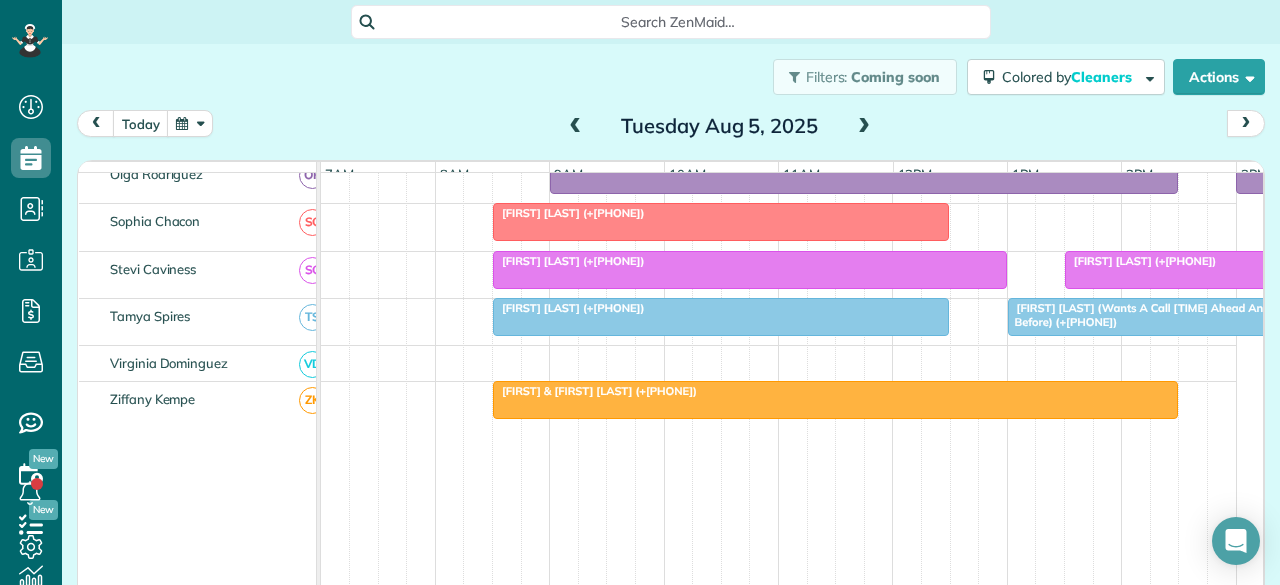 scroll, scrollTop: 1208, scrollLeft: 0, axis: vertical 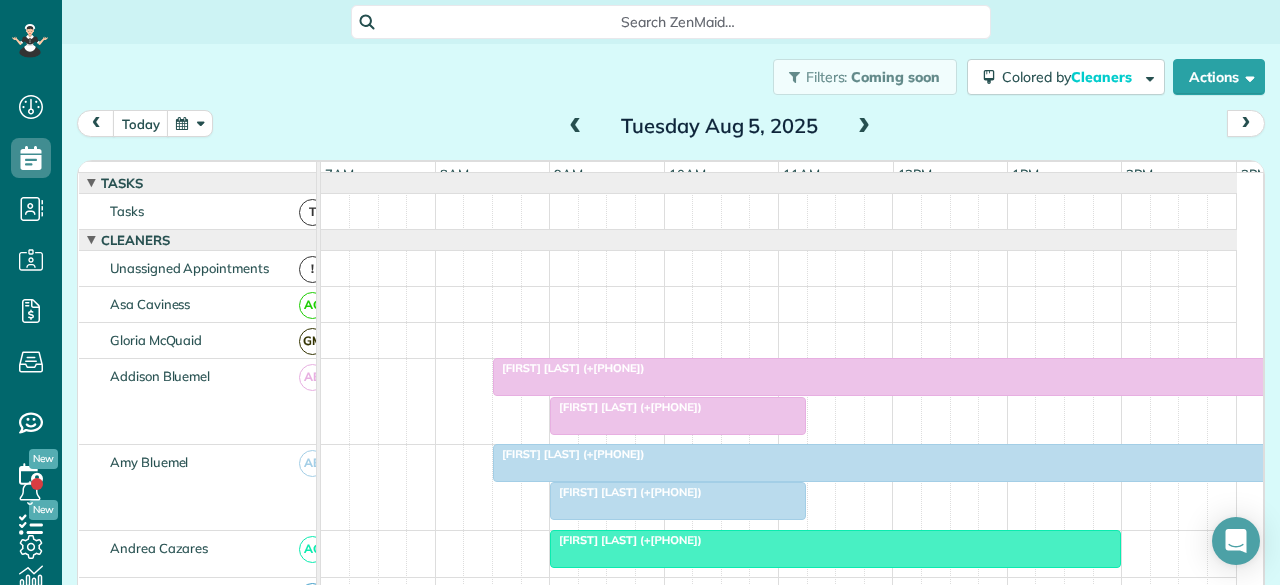 click at bounding box center (864, 127) 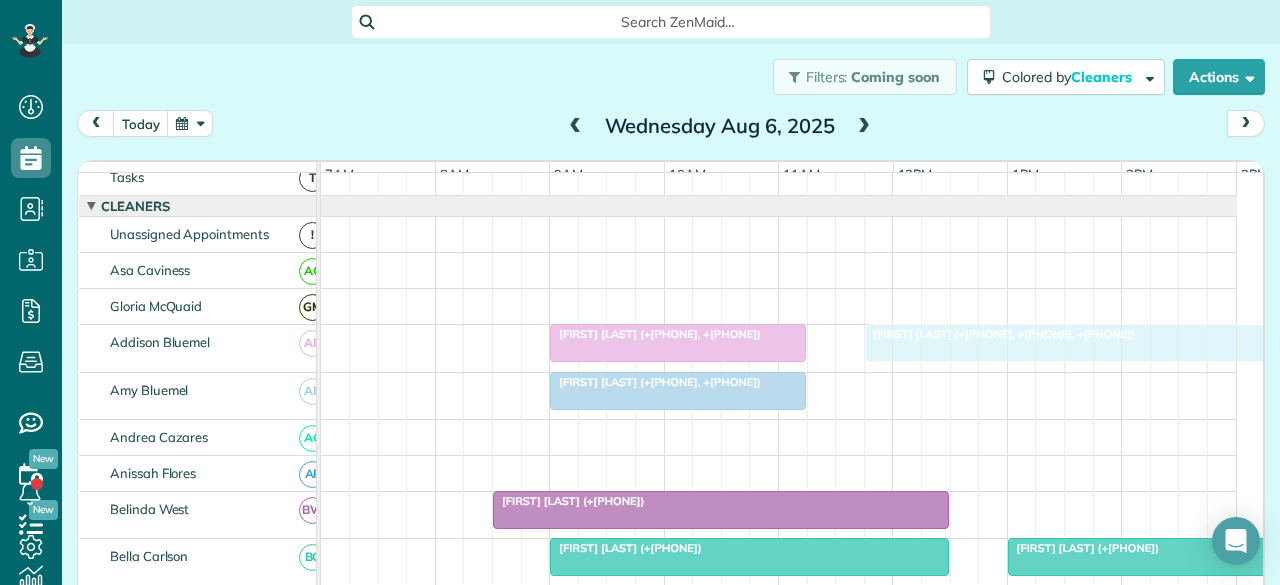 drag, startPoint x: 1052, startPoint y: 365, endPoint x: 906, endPoint y: 365, distance: 146 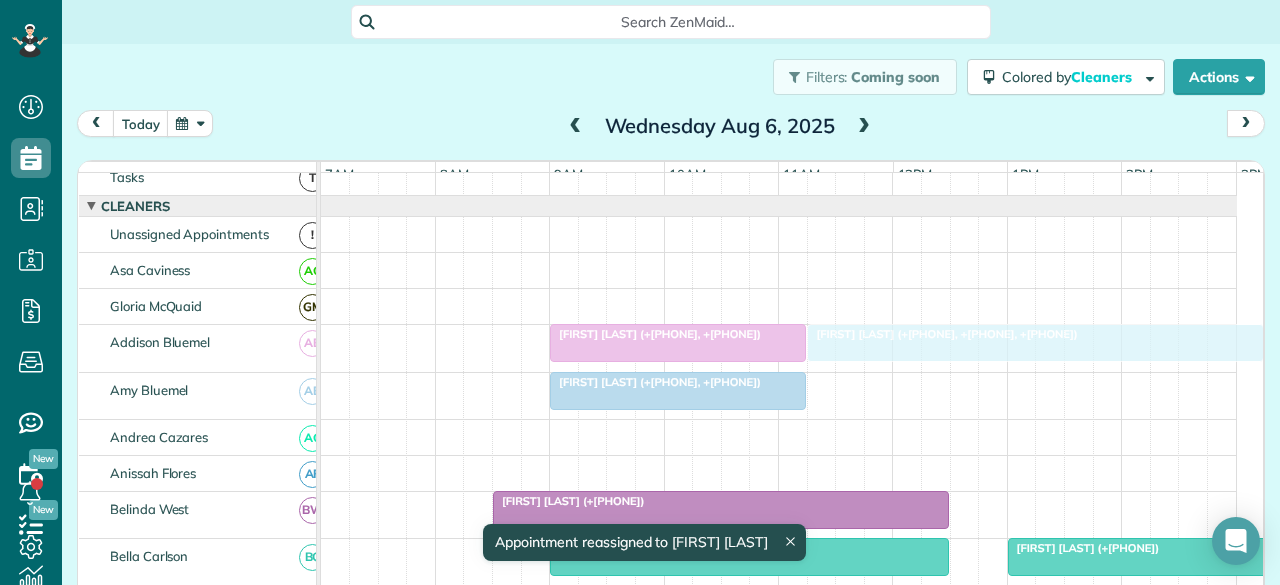 drag, startPoint x: 984, startPoint y: 345, endPoint x: 917, endPoint y: 347, distance: 67.02985 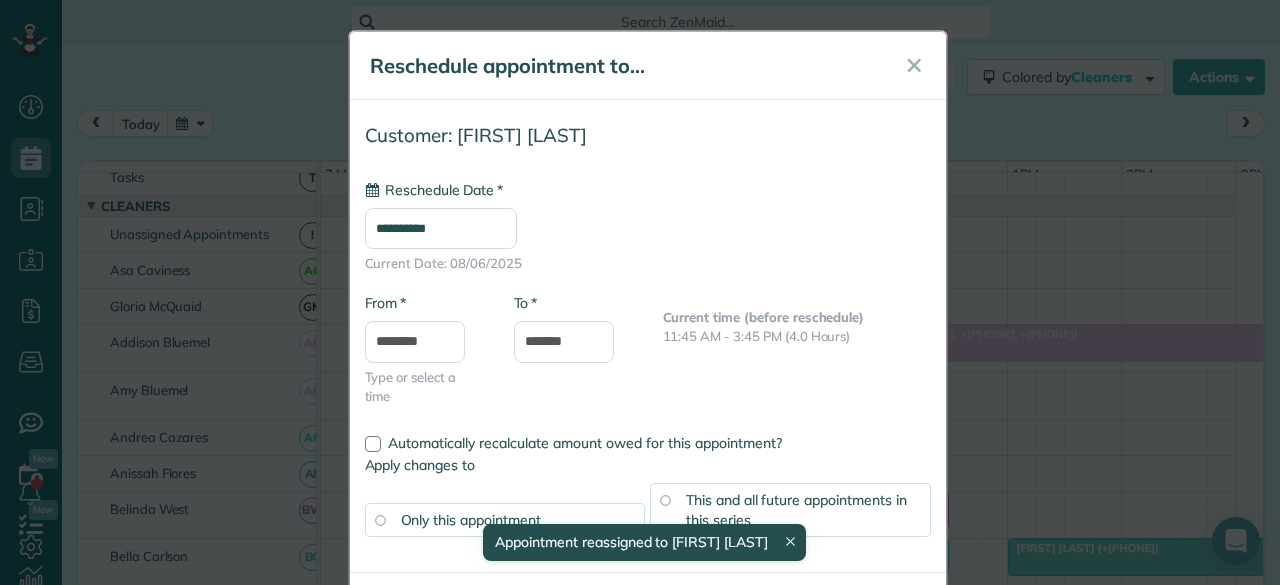 type on "**********" 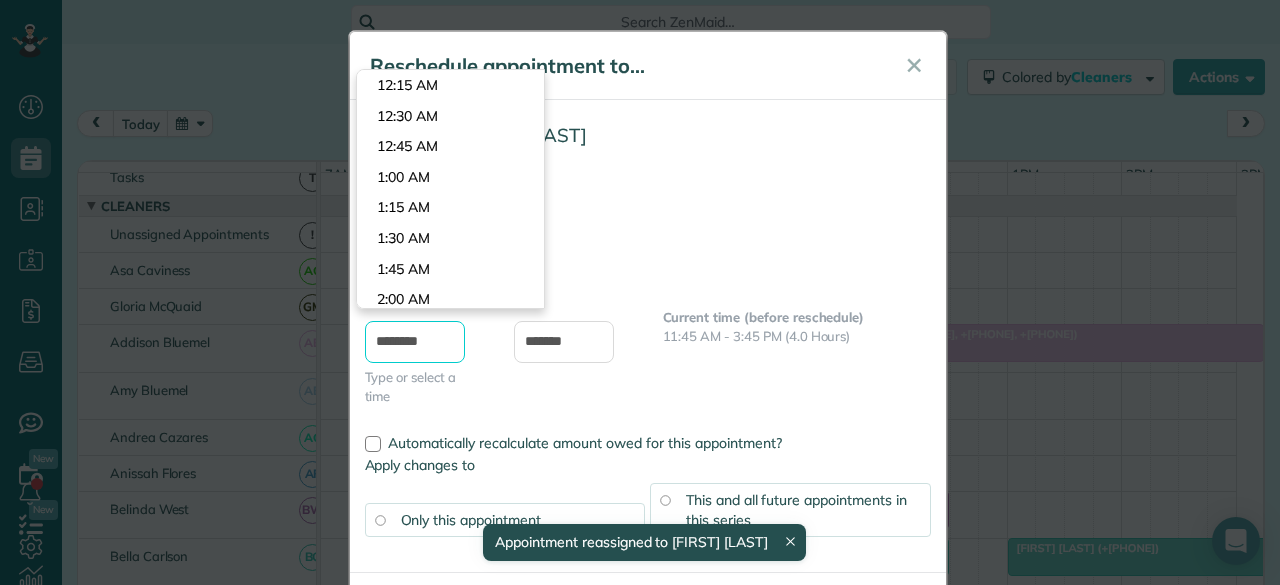 click on "********" at bounding box center [415, 342] 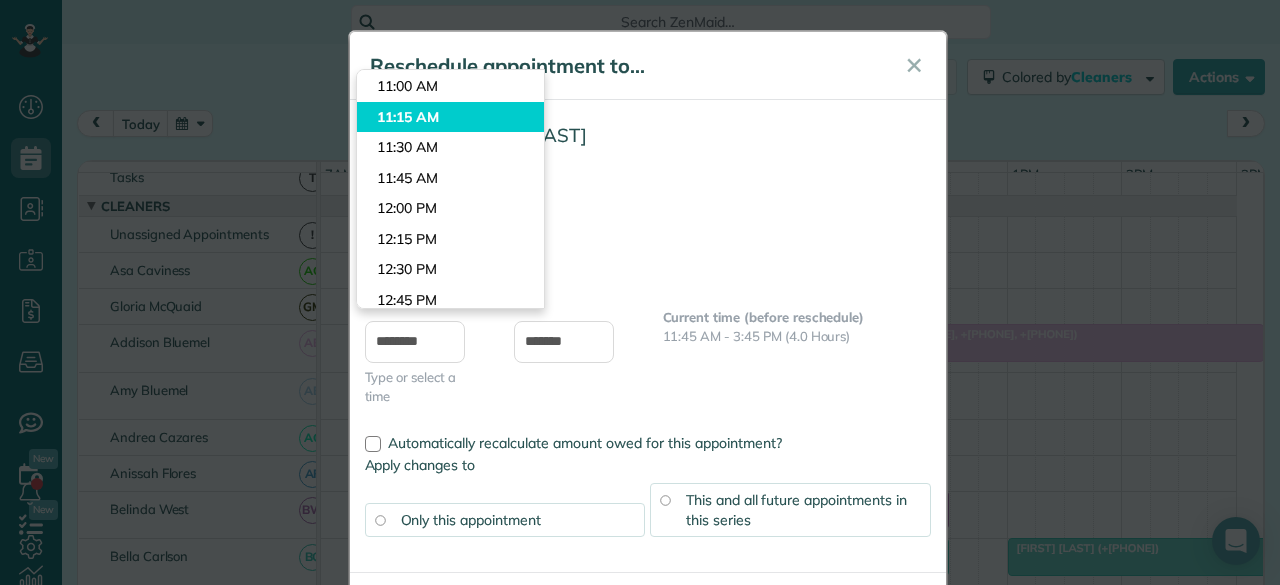 click on "11:15 AM" at bounding box center [450, 117] 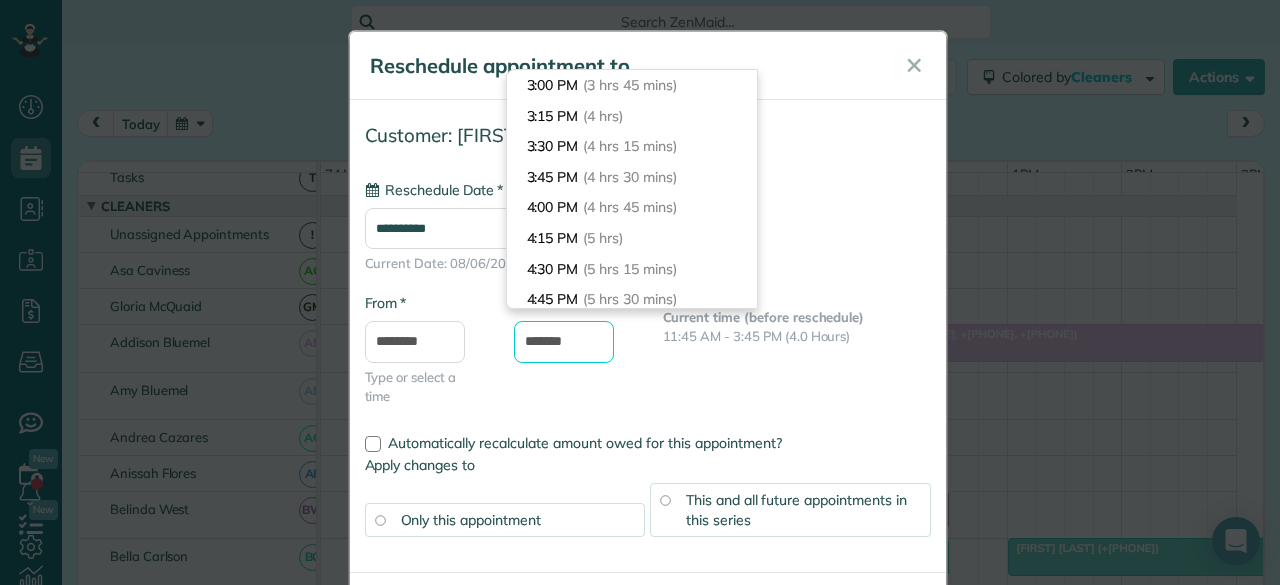 drag, startPoint x: 549, startPoint y: 341, endPoint x: 480, endPoint y: 341, distance: 69 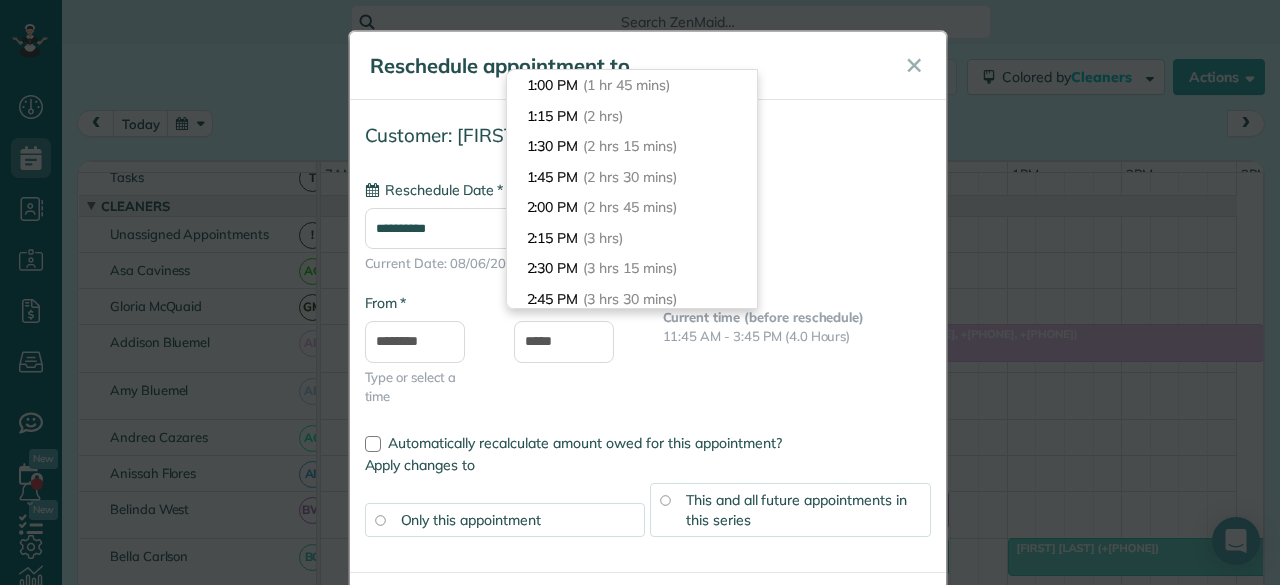 type on "*******" 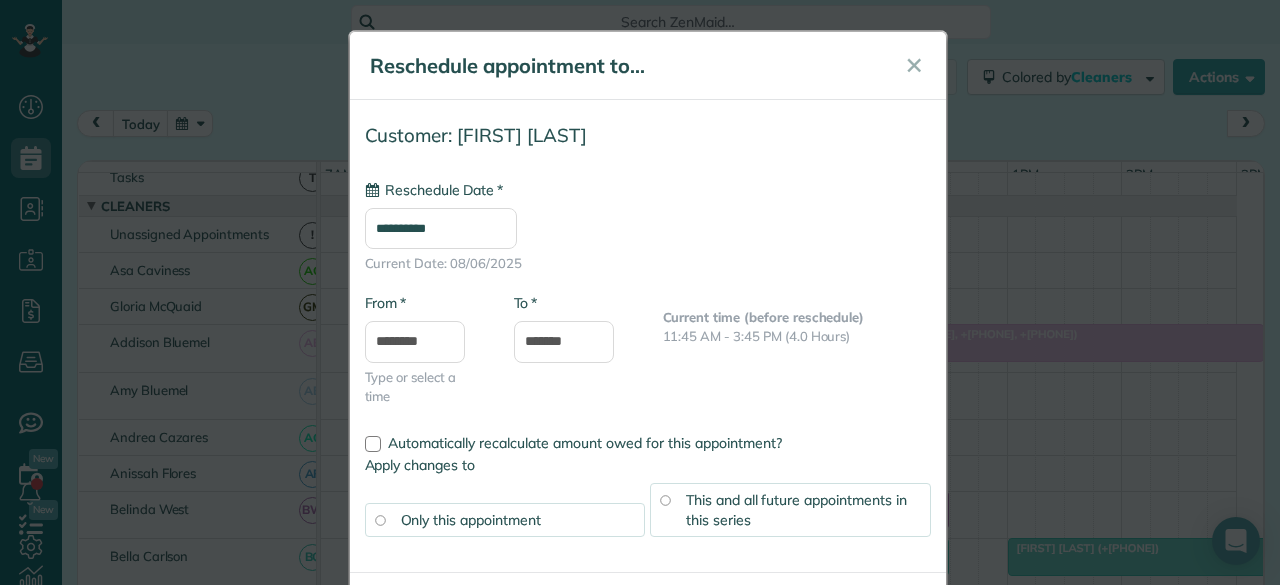 click on "Current time (before reschedule)
11:45 AM -  3:45 PM
(4.0 Hours)" at bounding box center [797, 327] 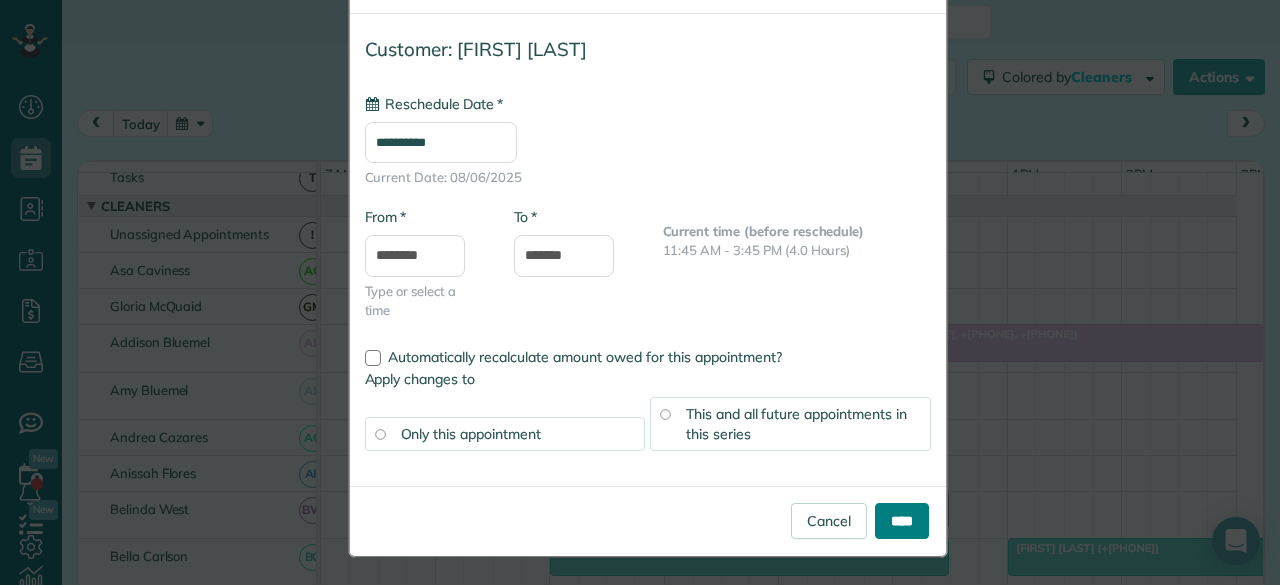 click on "****" at bounding box center [902, 521] 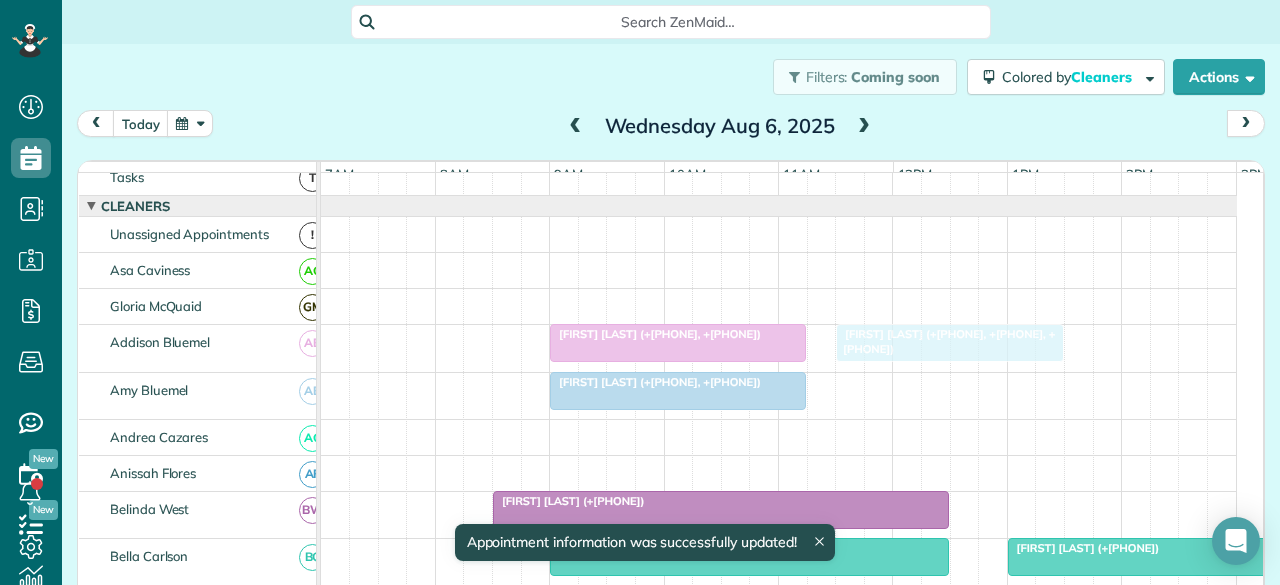 drag, startPoint x: 844, startPoint y: 348, endPoint x: 870, endPoint y: 352, distance: 26.305893 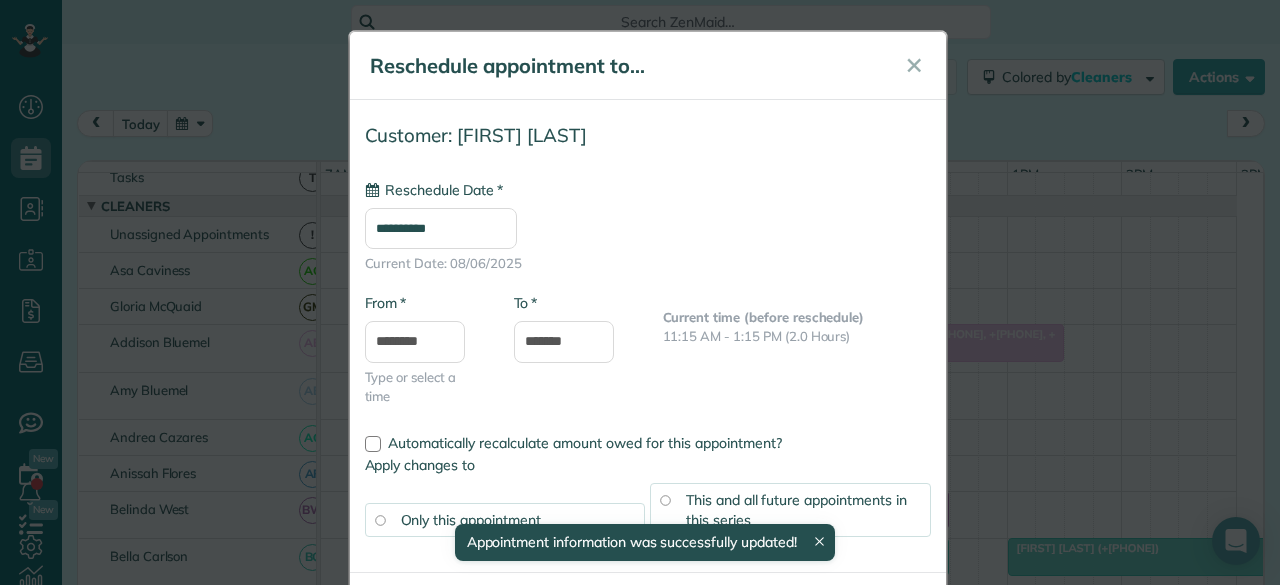 type on "**********" 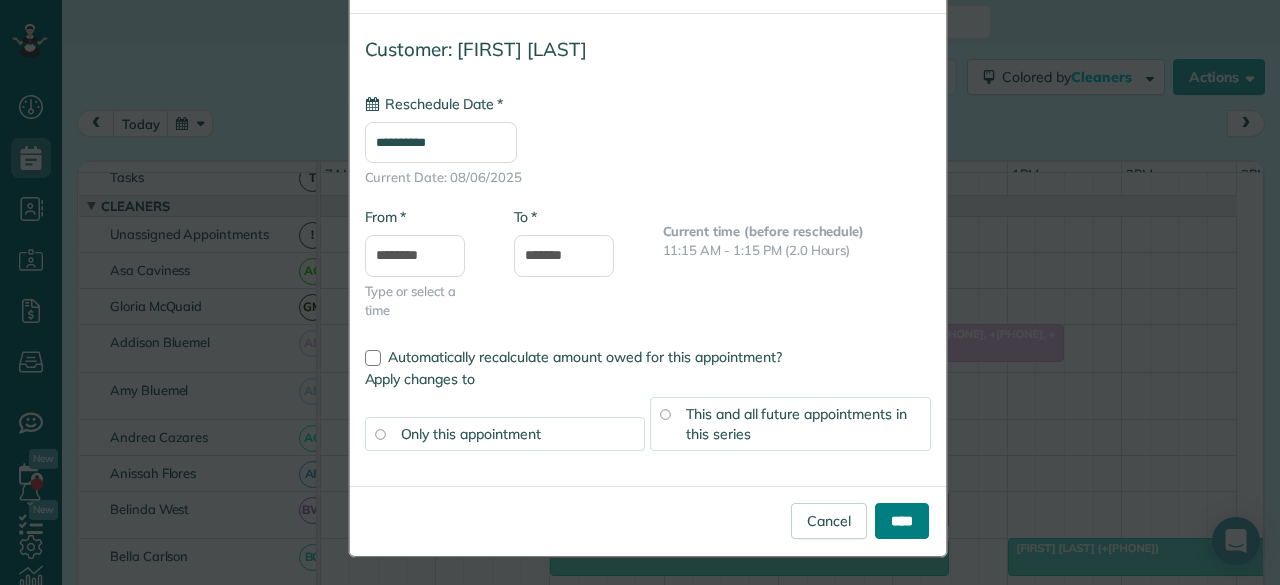 click on "****" at bounding box center [902, 521] 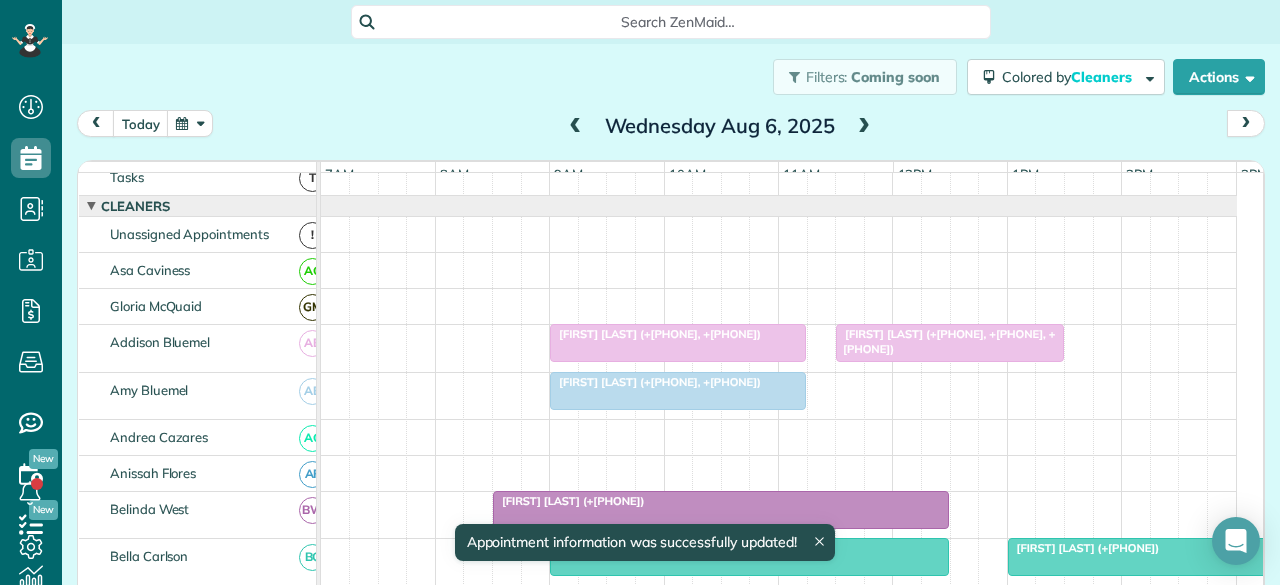 click on "[FIRST] [LAST] (+[PHONE], +[PHONE], +[PHONE])" at bounding box center [945, 341] 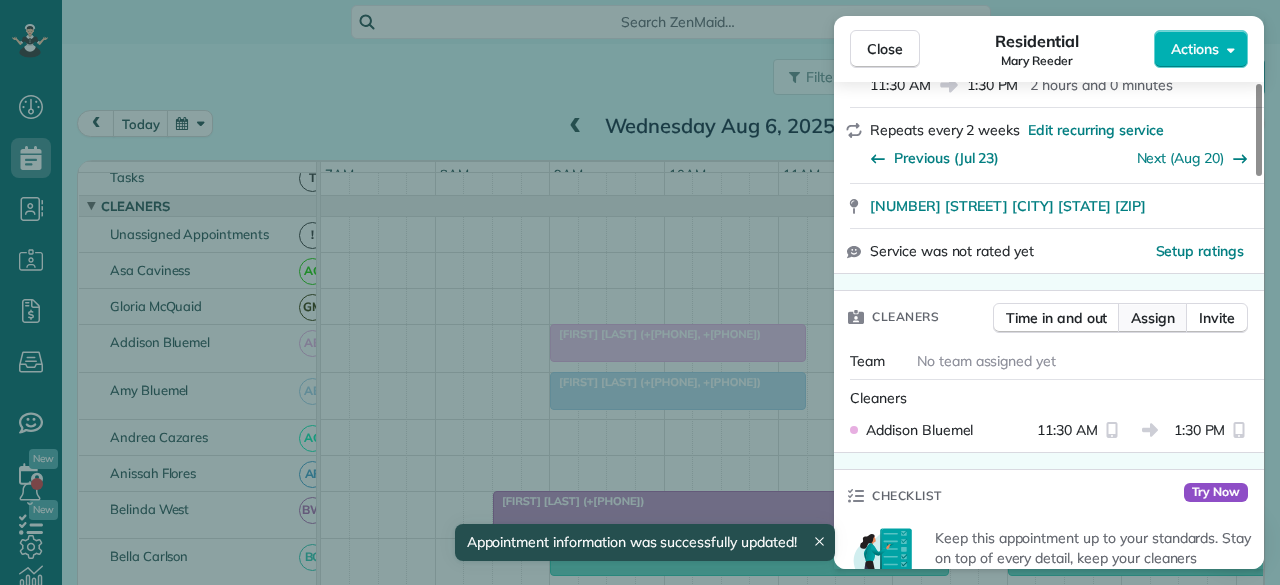 click on "Assign" at bounding box center [1153, 318] 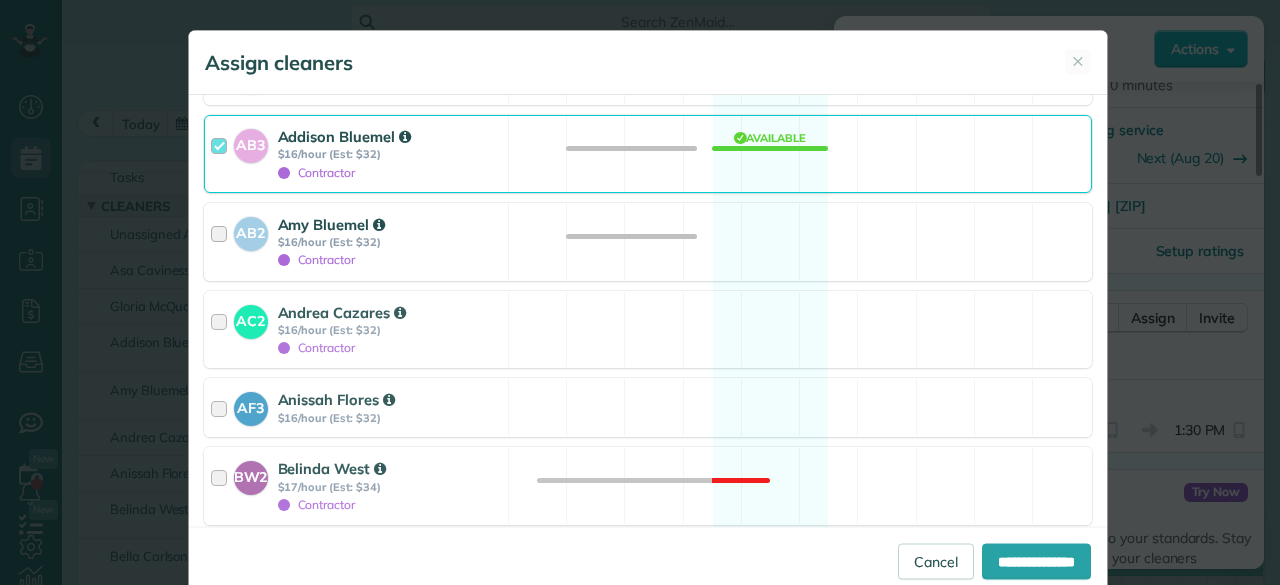 click on "$16/hour (Est: $32)" at bounding box center (390, 242) 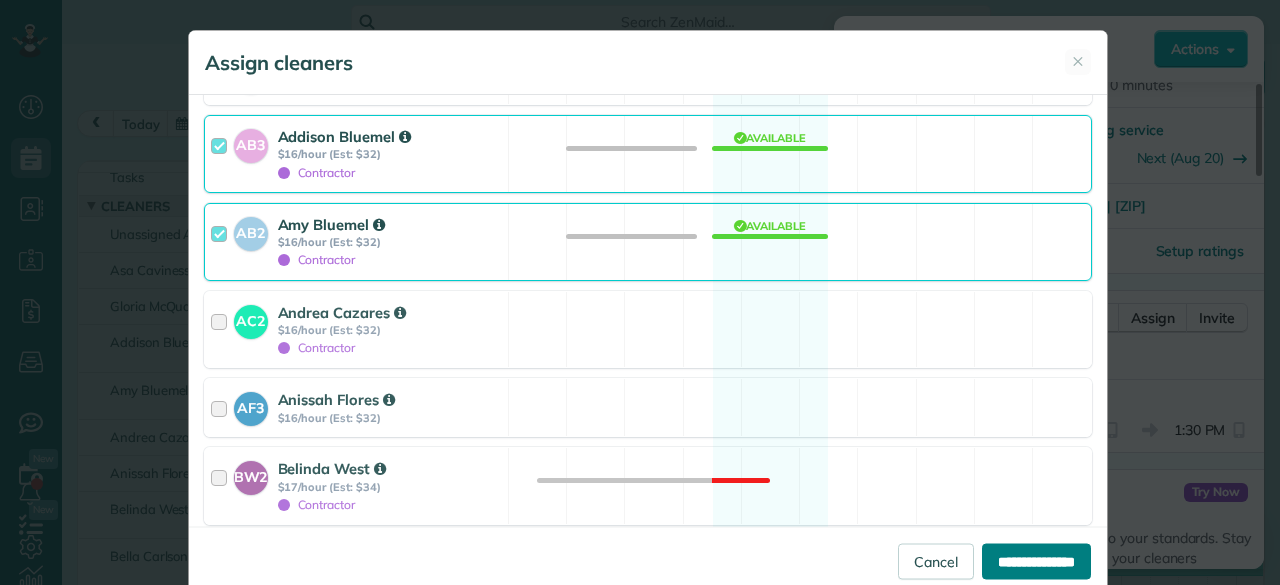 click on "**********" at bounding box center [1036, 561] 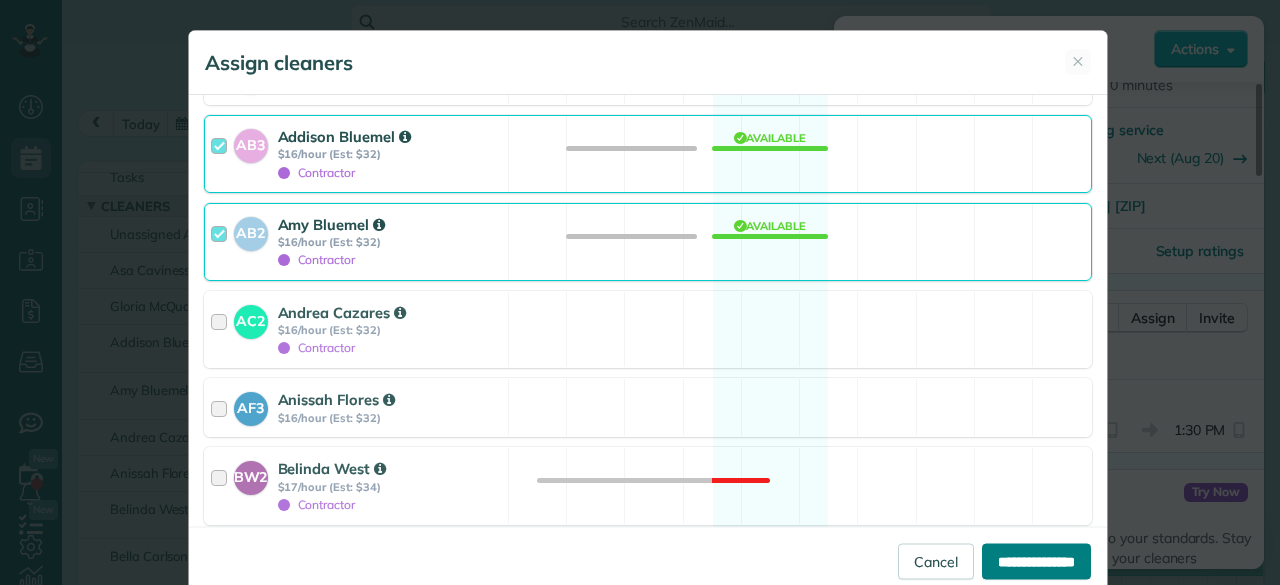 type on "**********" 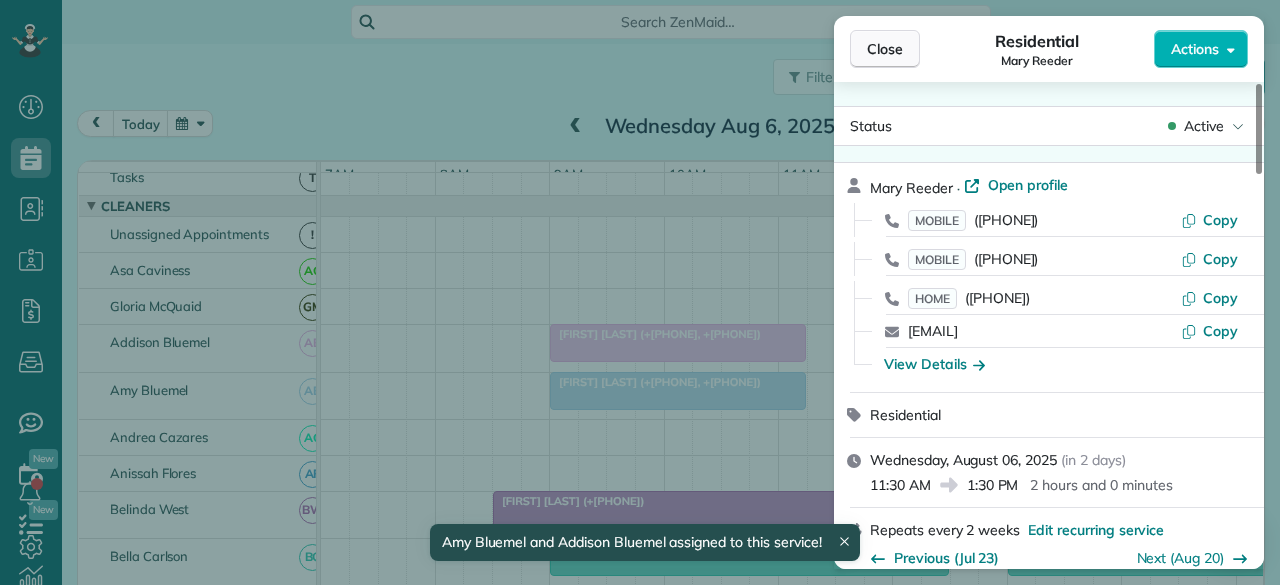 click on "Close" at bounding box center (885, 49) 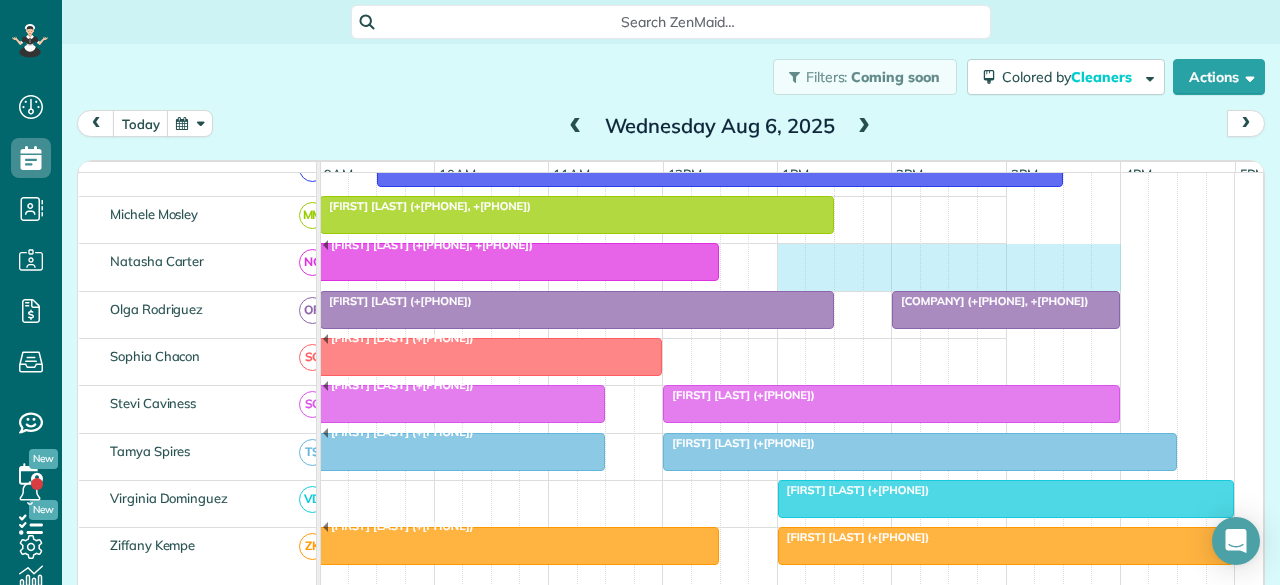 drag, startPoint x: 1012, startPoint y: 269, endPoint x: 1116, endPoint y: 267, distance: 104.019226 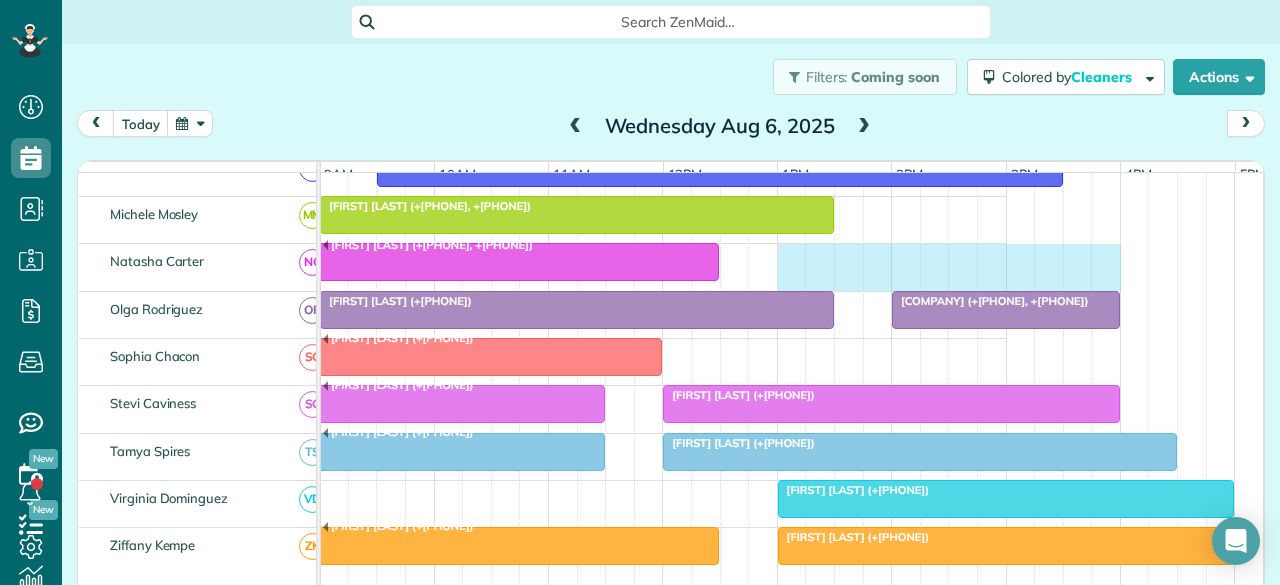 click on "[FIRST] [LAST] (+[PHONE], +[PHONE])" at bounding box center [549, 267] 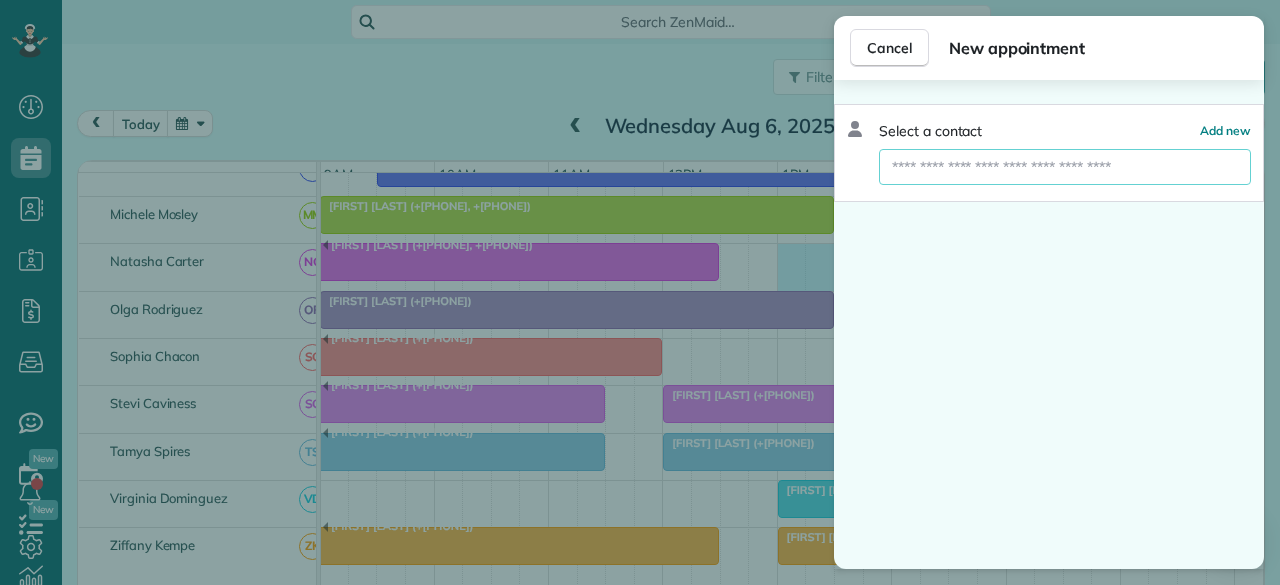 click at bounding box center (1065, 167) 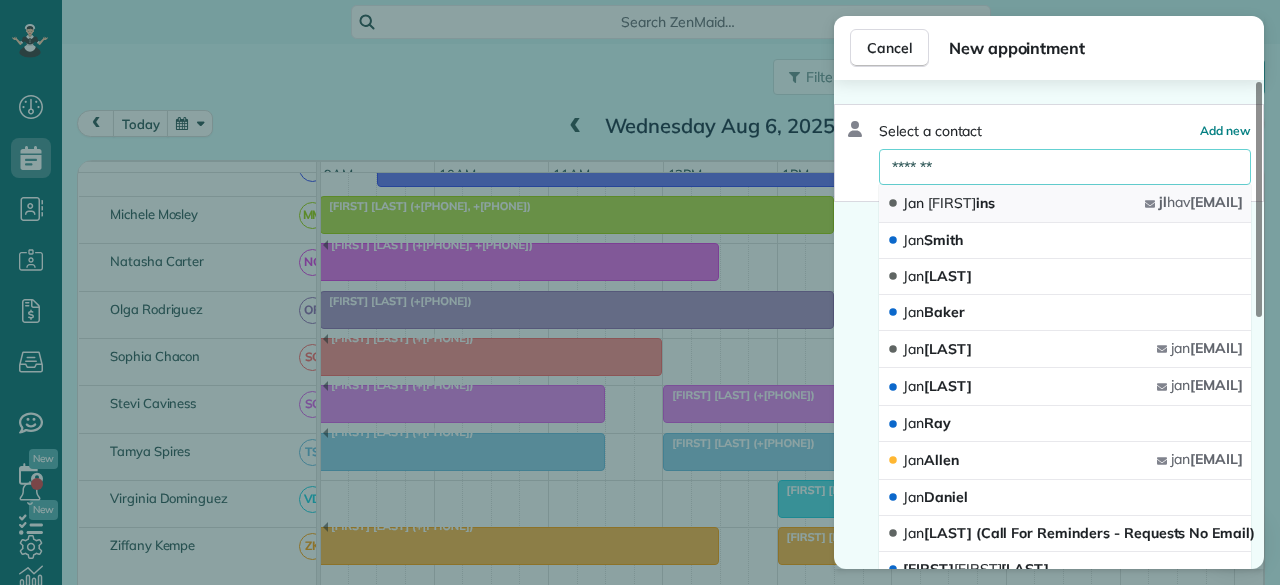 type on "*******" 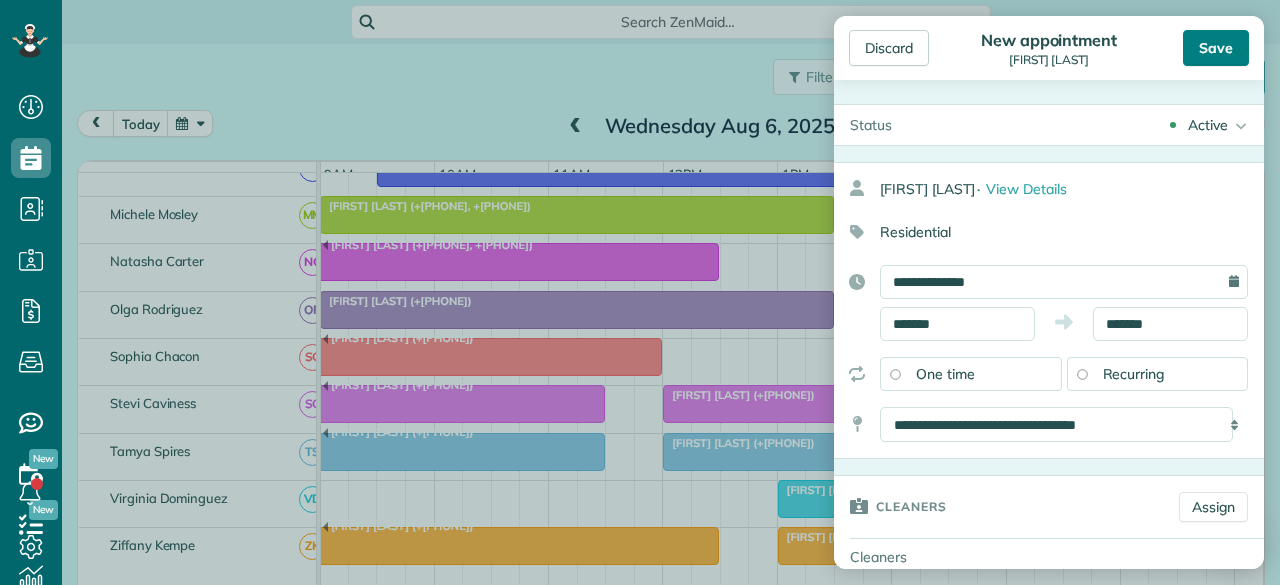 click on "Save" at bounding box center [1216, 48] 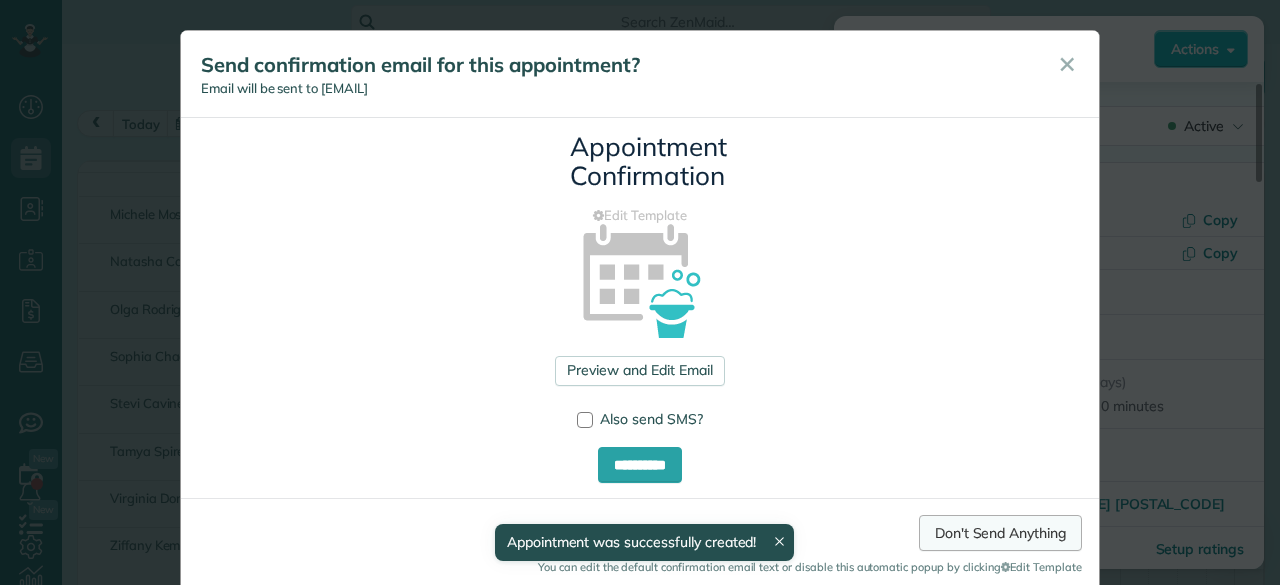 click on "Don't Send Anything" at bounding box center (1000, 533) 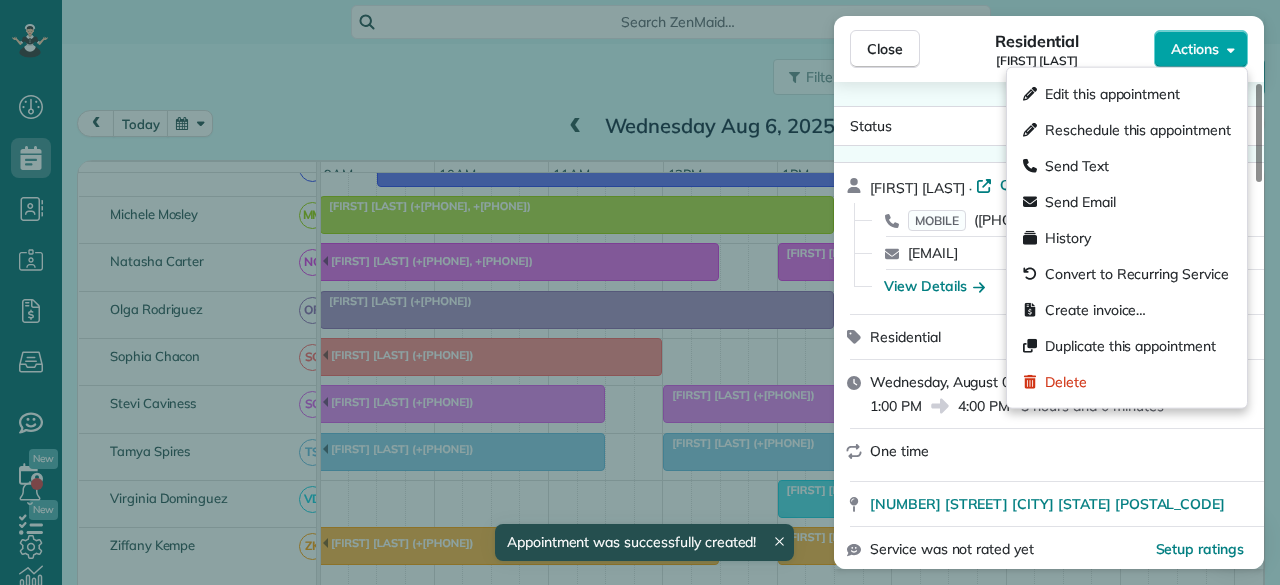 click on "Actions" at bounding box center (1195, 49) 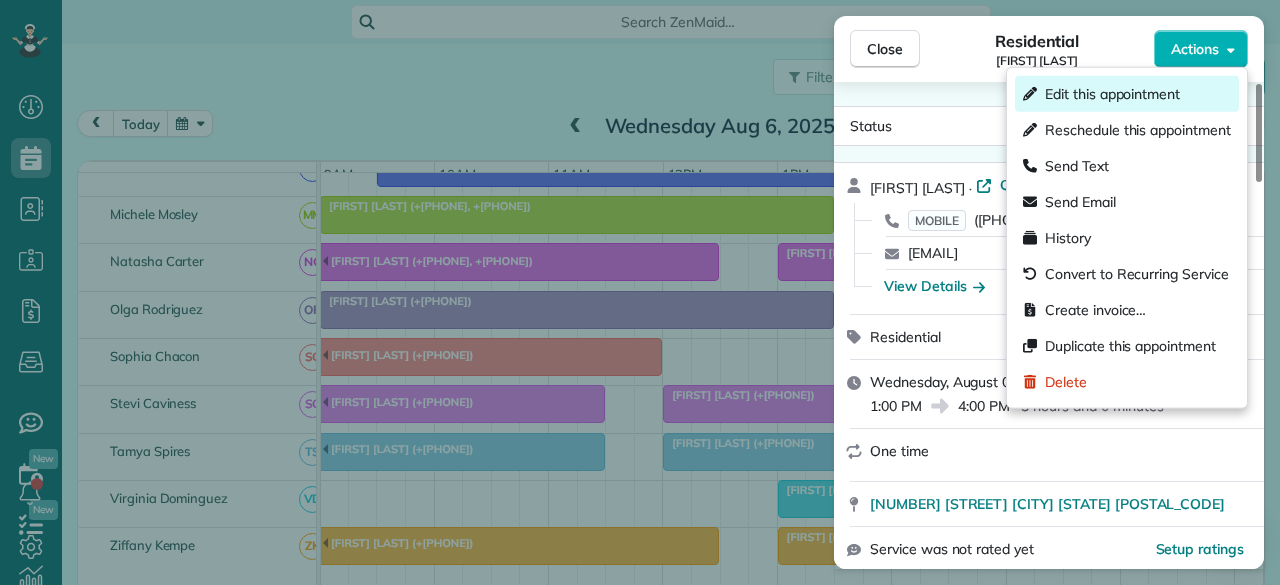 click on "Edit this appointment" at bounding box center (1112, 94) 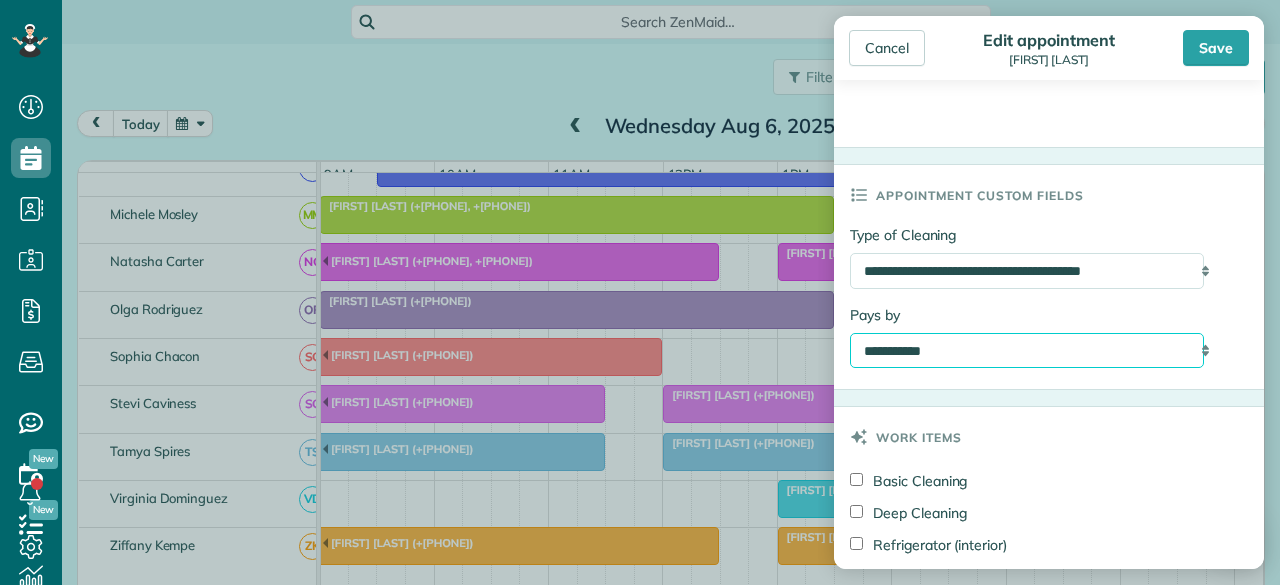 click on "**********" at bounding box center [1027, 350] 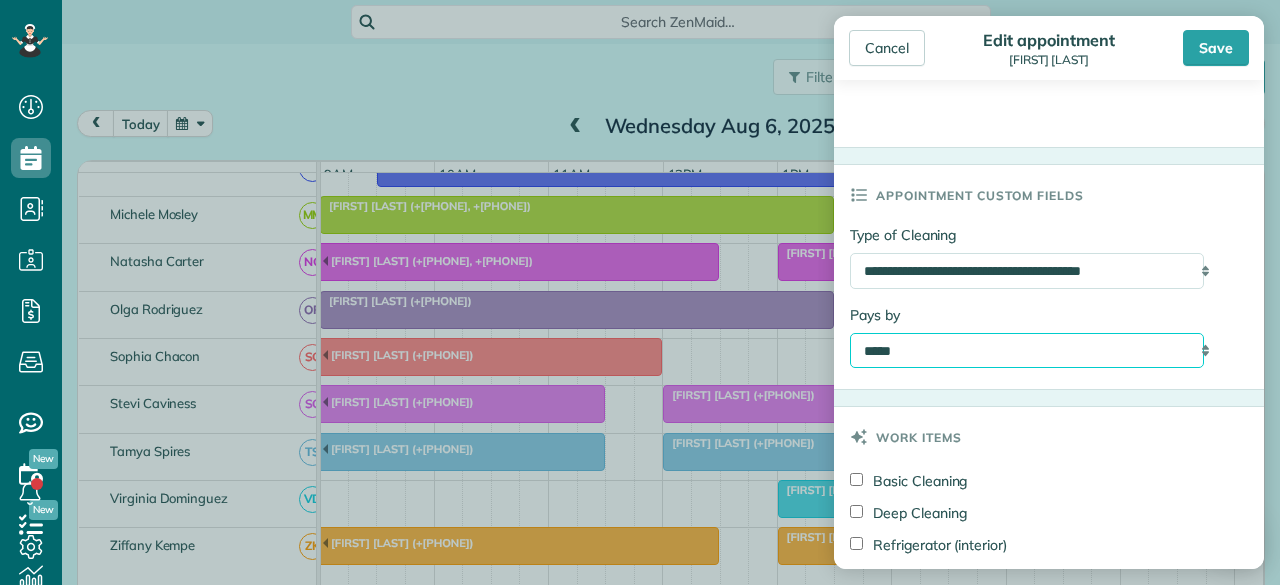 click on "**********" at bounding box center (1027, 350) 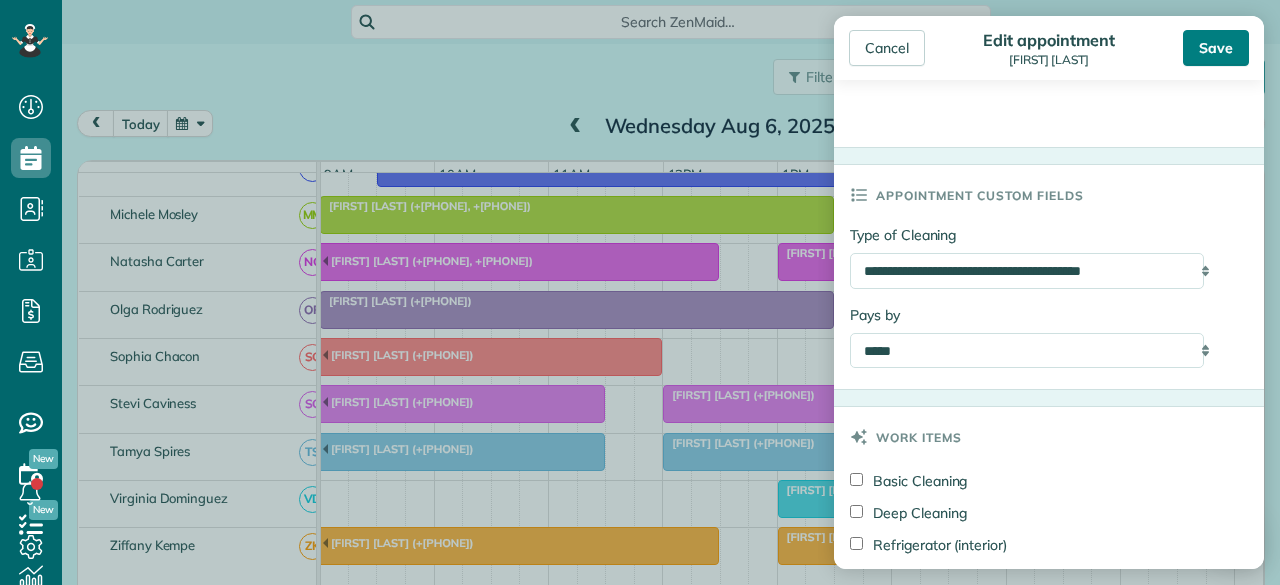click on "Save" at bounding box center [1216, 48] 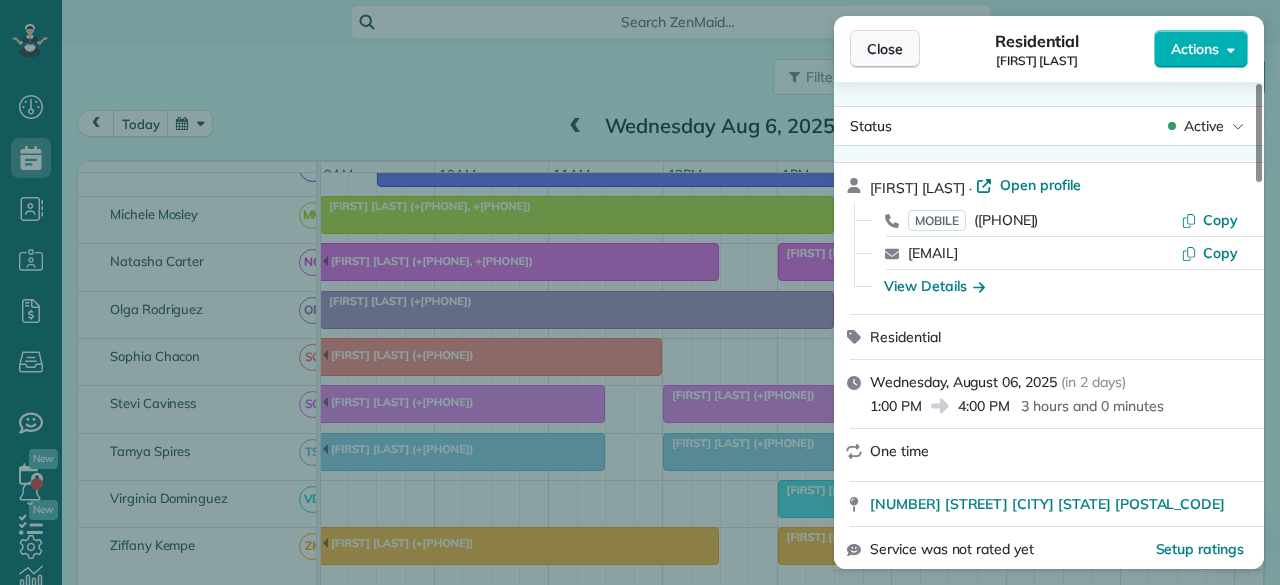 click on "Close" at bounding box center [885, 49] 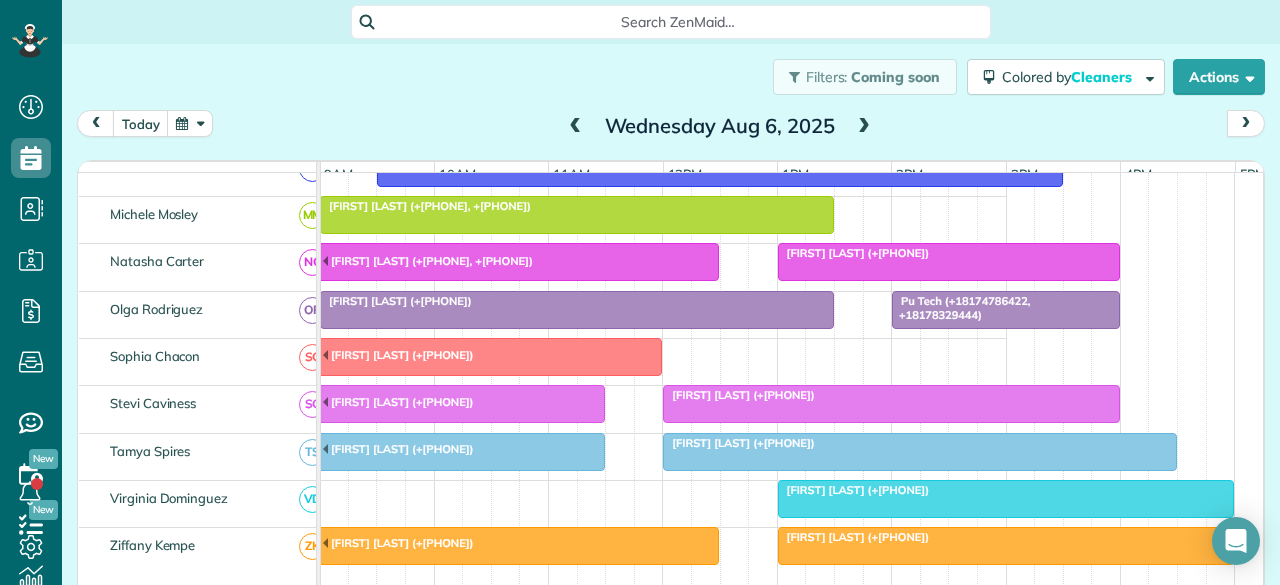 scroll, scrollTop: 33, scrollLeft: 0, axis: vertical 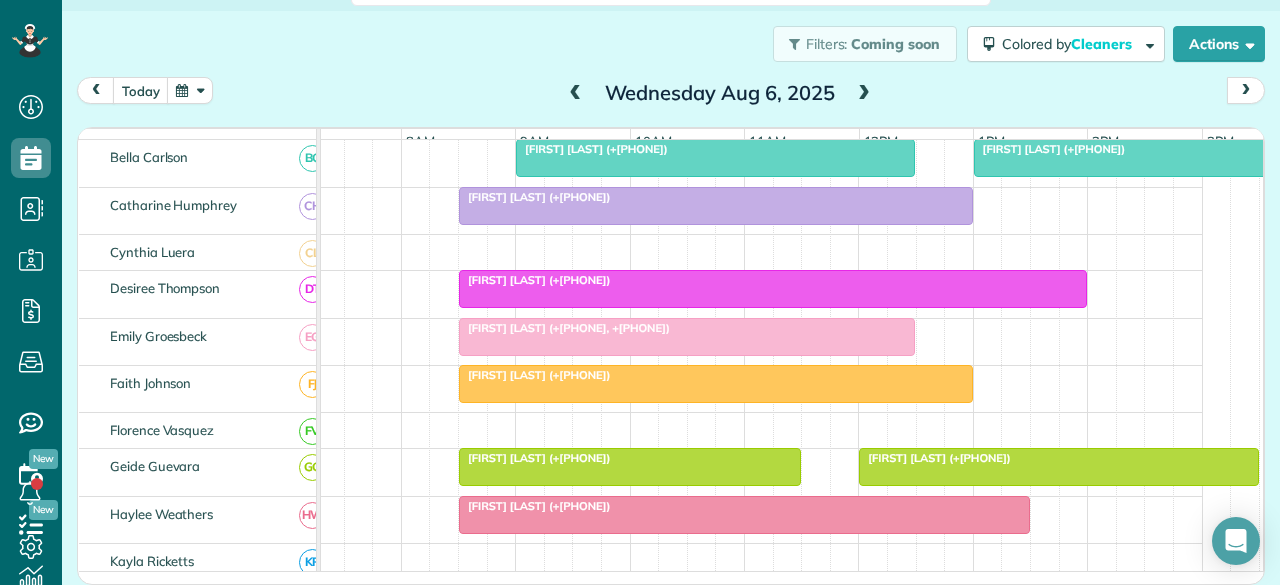 click at bounding box center (576, 94) 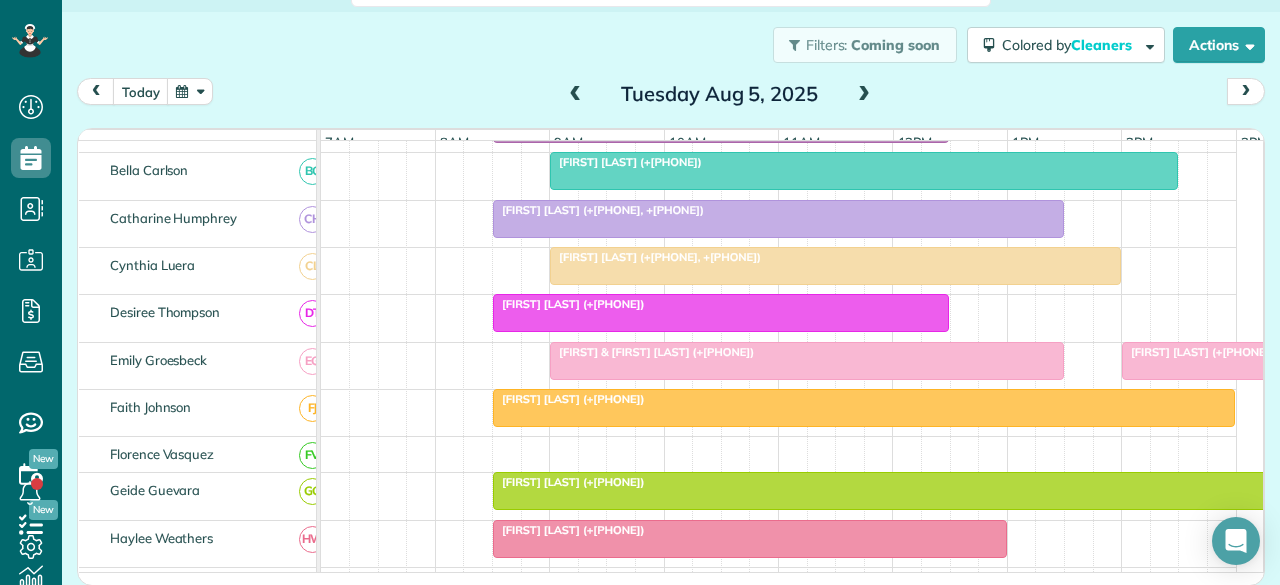 click at bounding box center [576, 95] 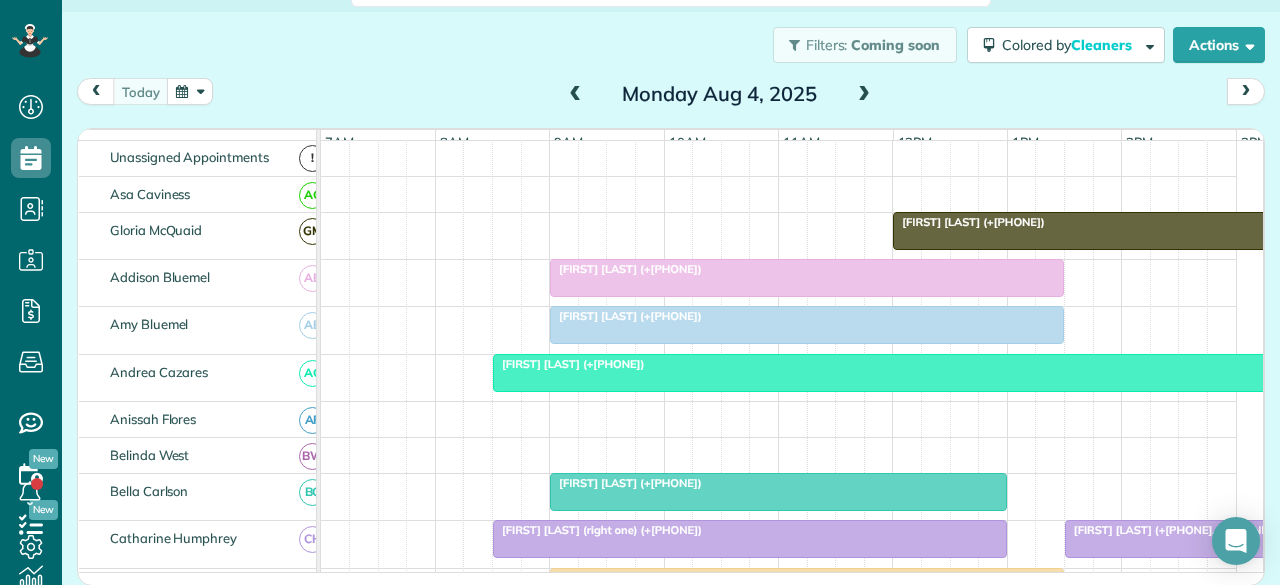 click at bounding box center (950, 373) 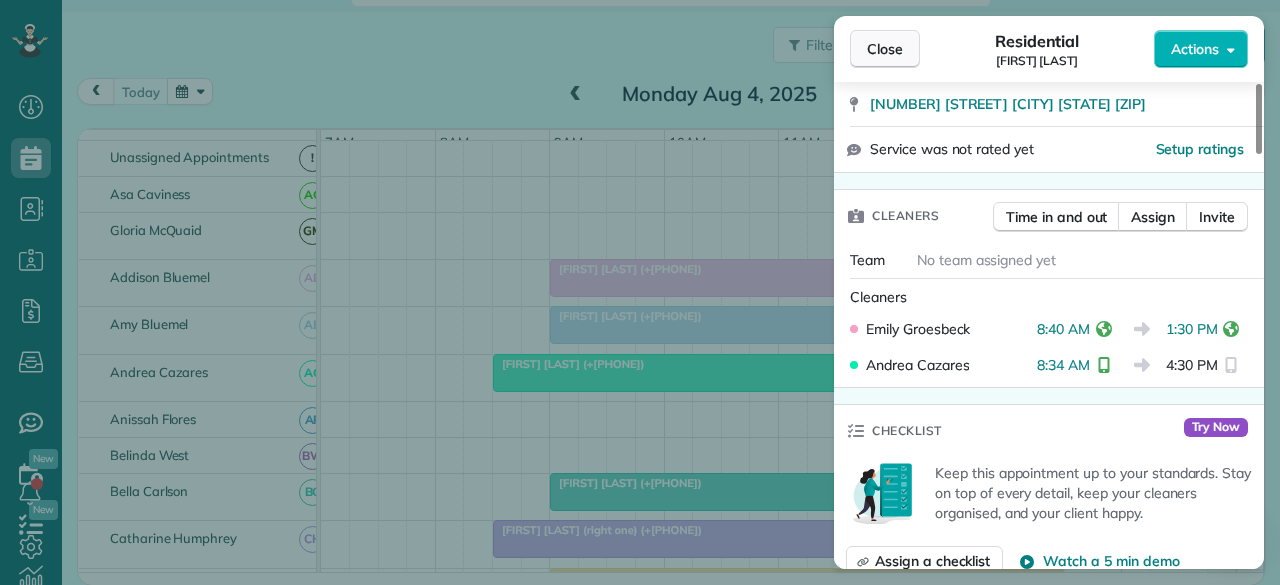 click on "Close" at bounding box center (885, 49) 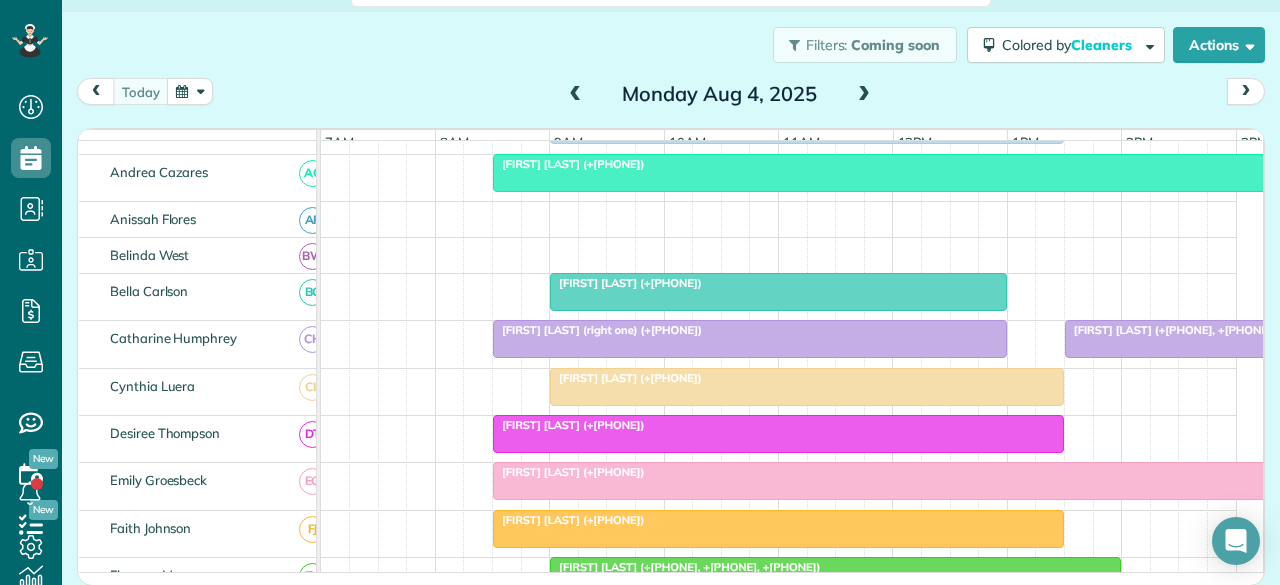 click on "[FIRST] [LAST] (+[PHONE])" at bounding box center (569, 425) 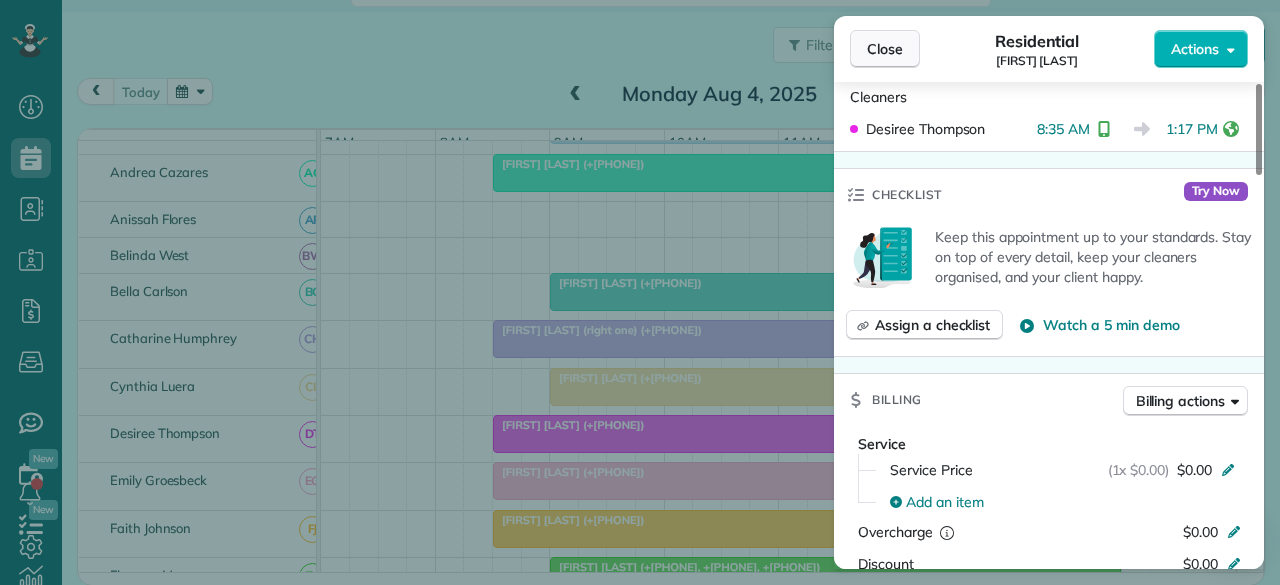 click on "Close" at bounding box center [885, 49] 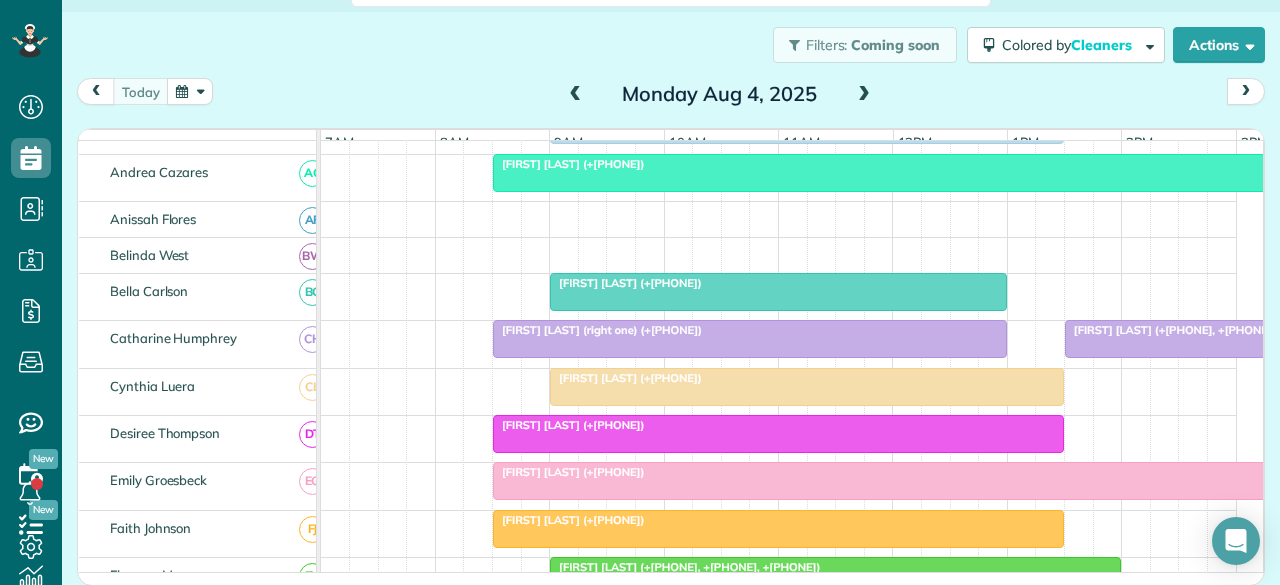 click on "[FIRST] [LAST] (+[PHONE])" at bounding box center [569, 520] 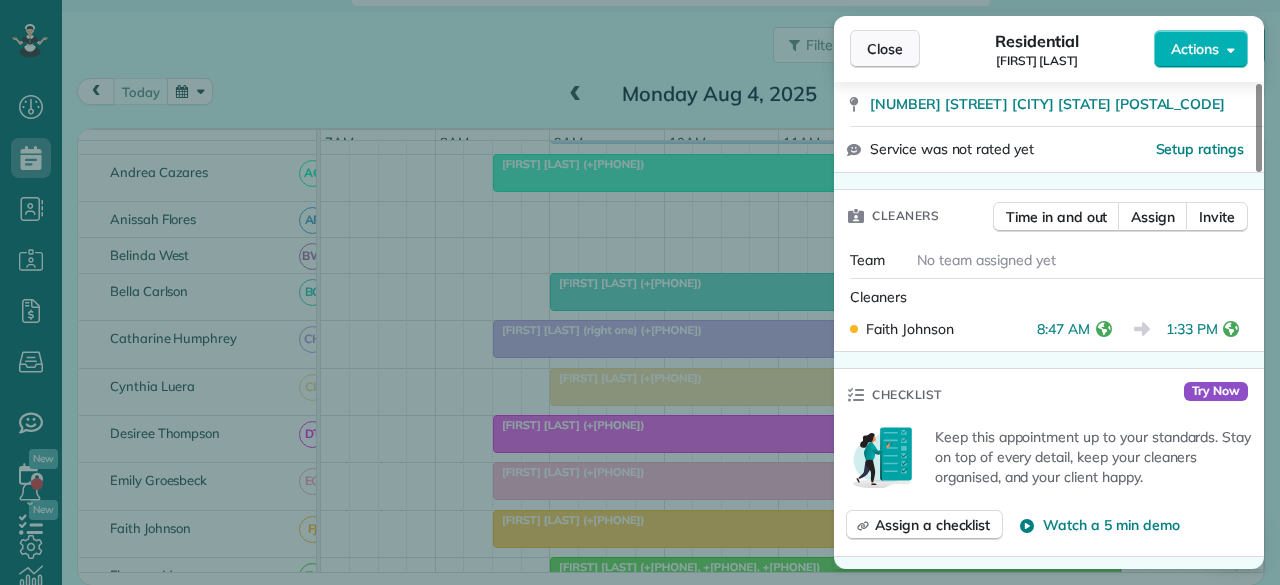 click on "Close" at bounding box center [885, 49] 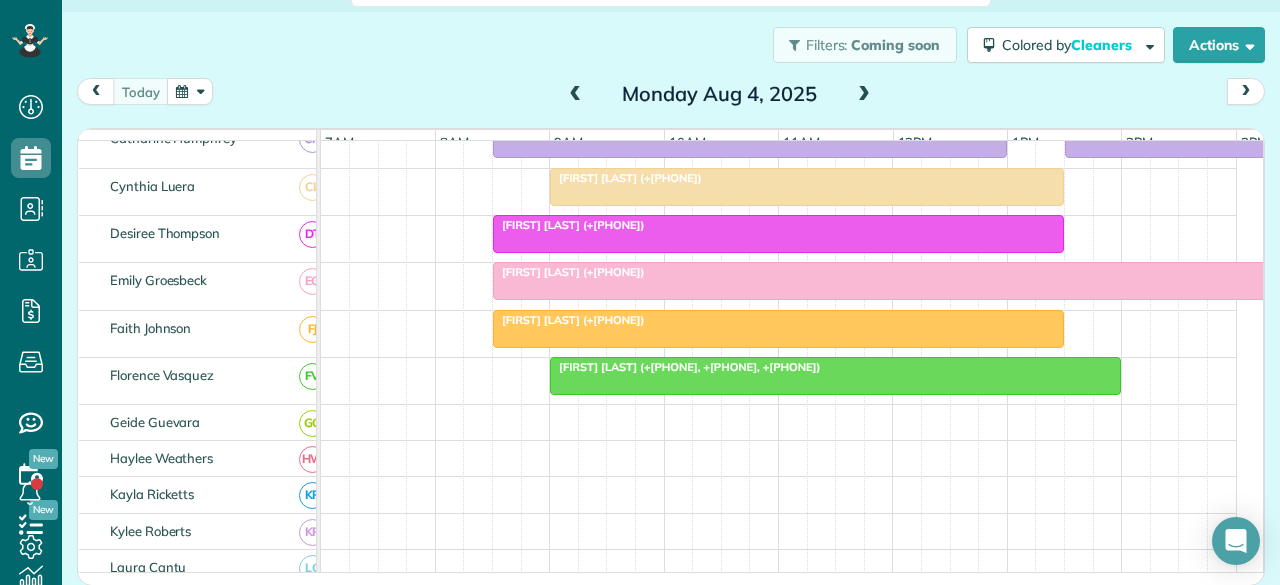 click at bounding box center (835, 376) 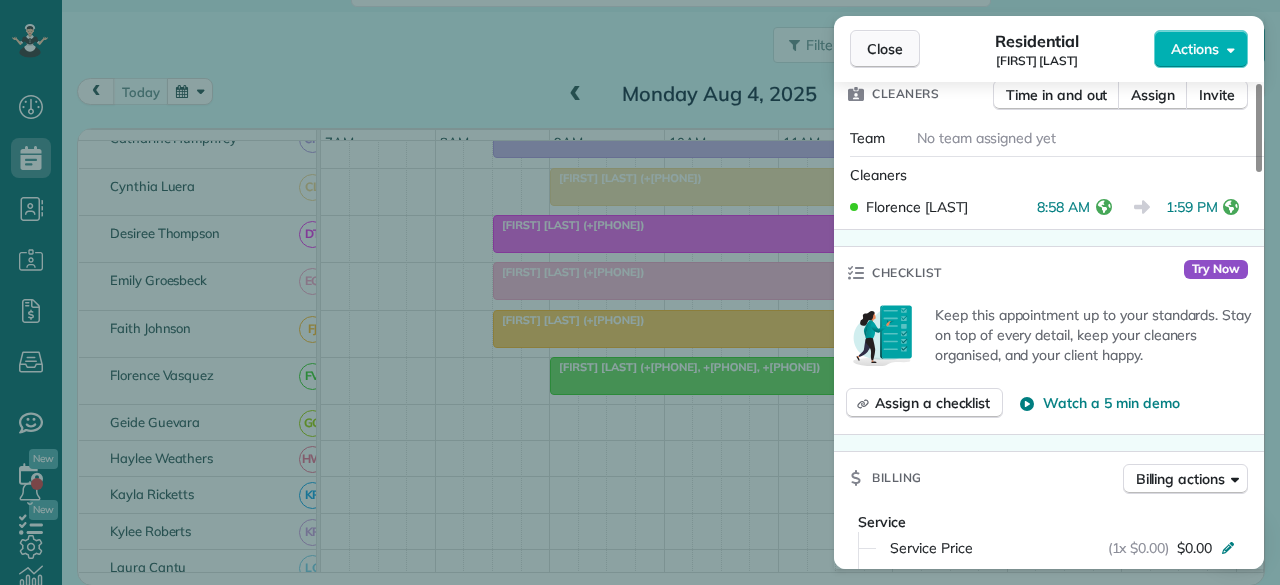 click on "Close" at bounding box center [885, 49] 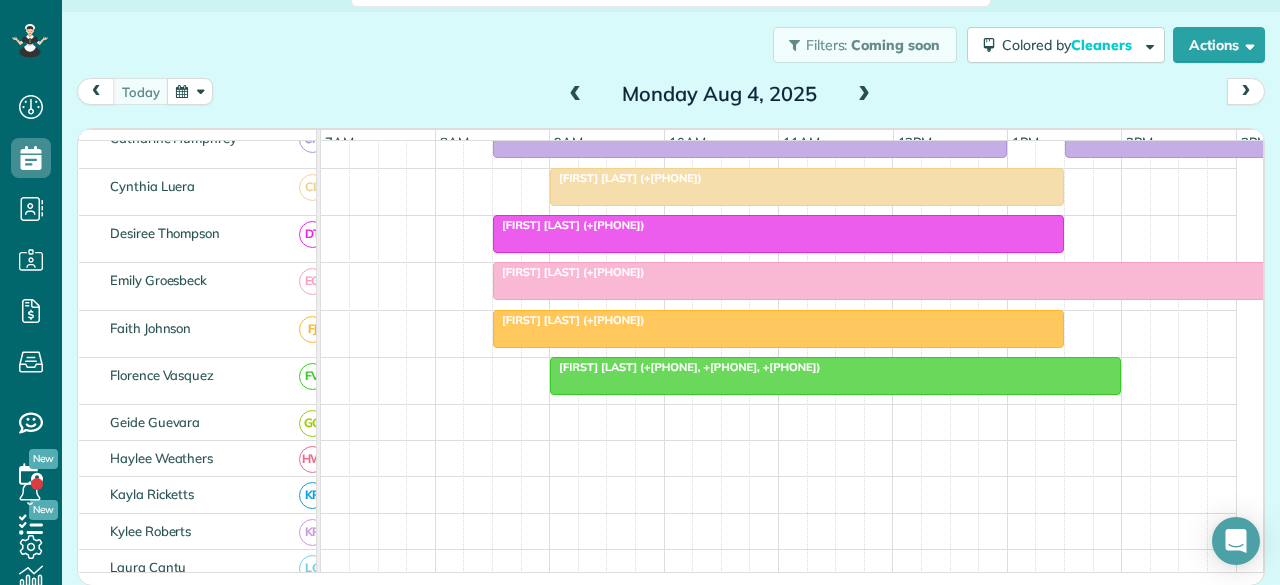 scroll, scrollTop: 412, scrollLeft: 0, axis: vertical 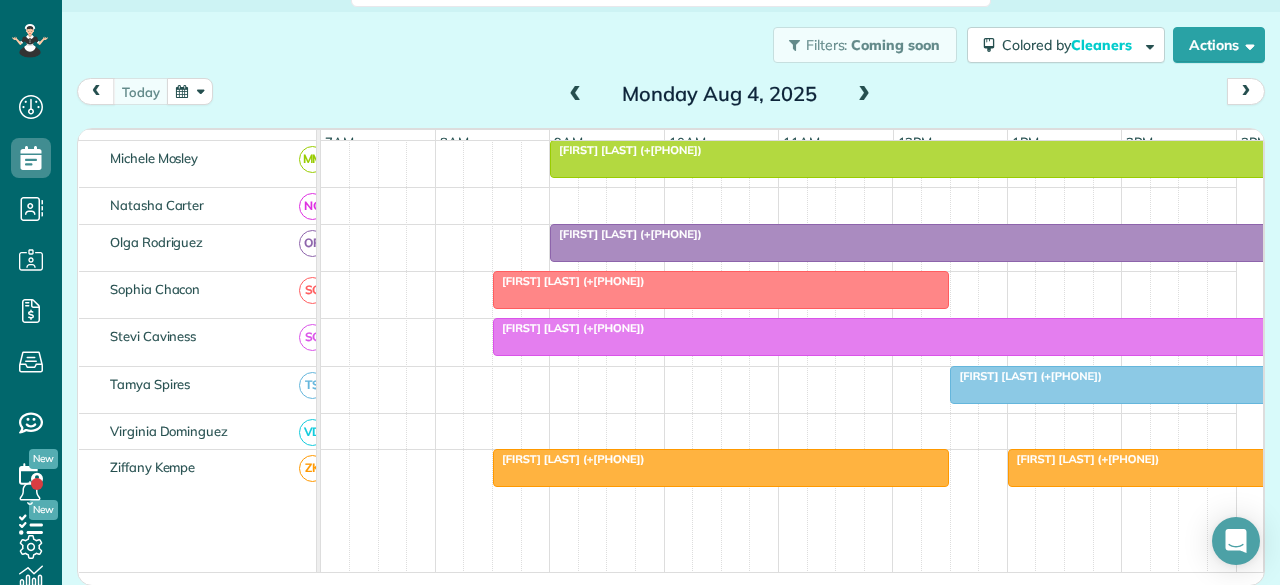 click on "[FIRST] [LAST] (+[PHONE])" at bounding box center [569, 328] 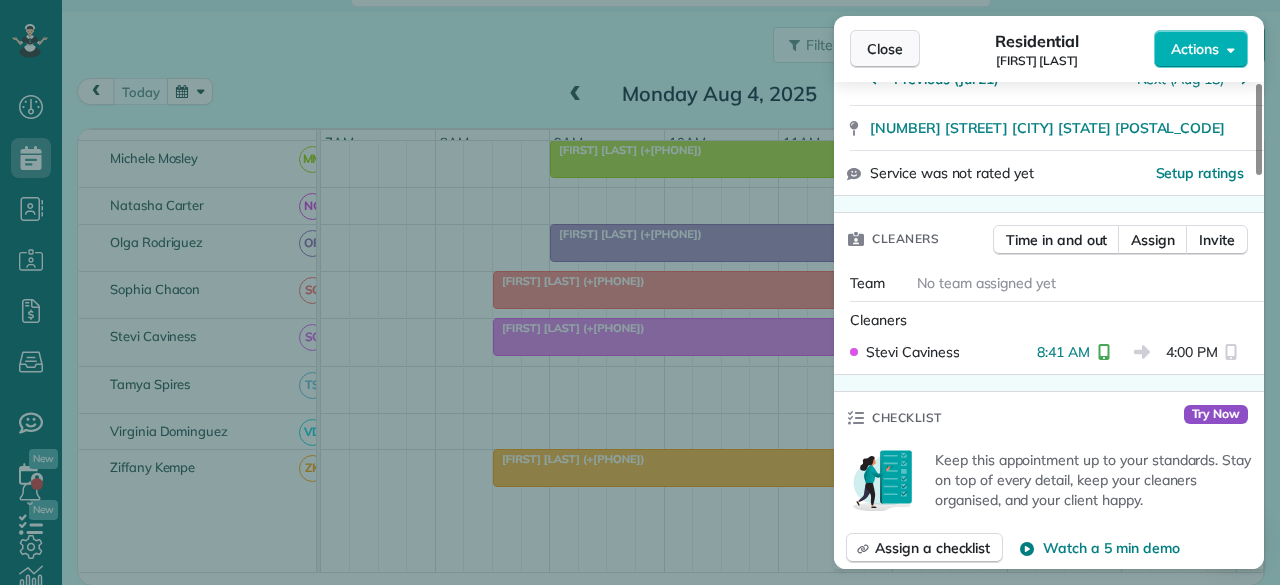 click on "Close" at bounding box center [885, 49] 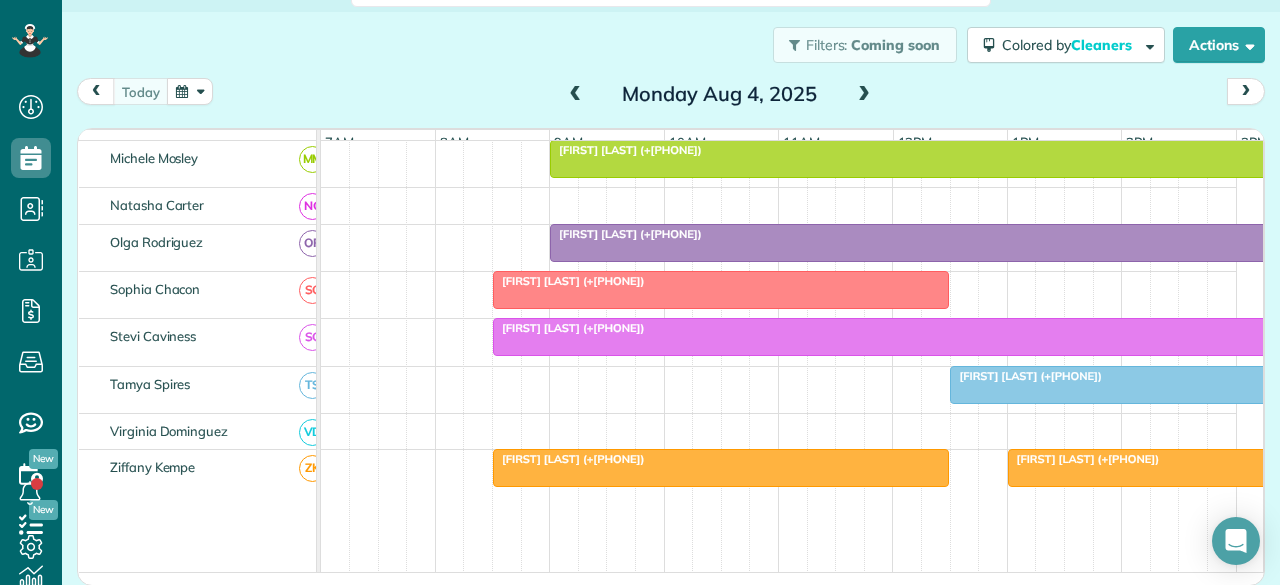 click on "[FIRST] [LAST] (+[PHONE])" at bounding box center [569, 281] 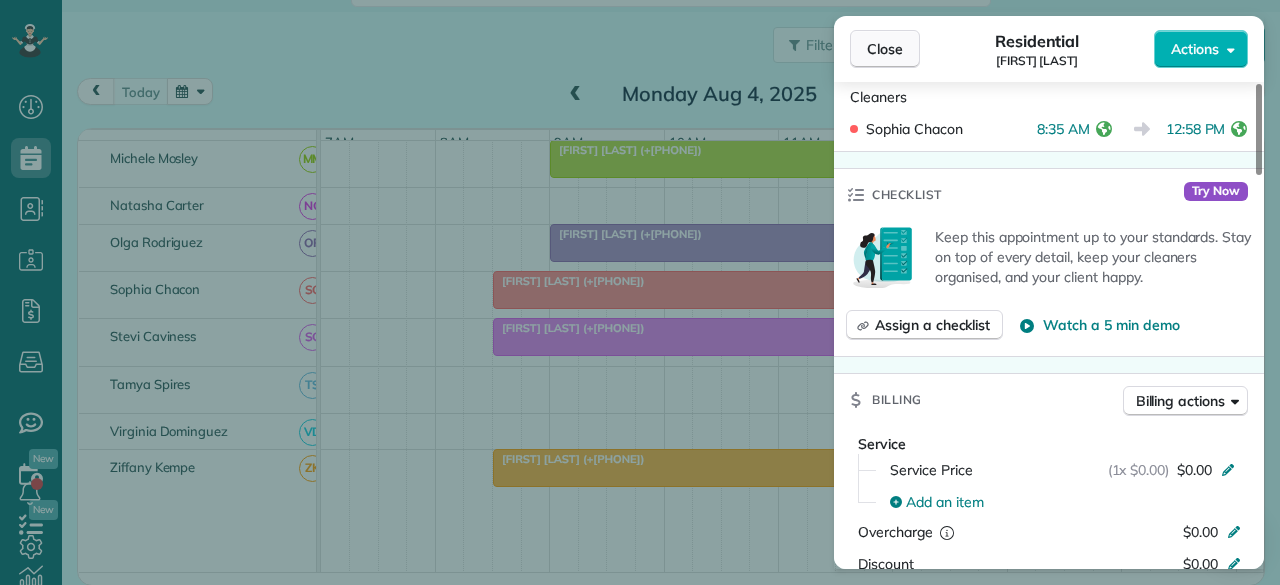 click on "Close" at bounding box center (885, 49) 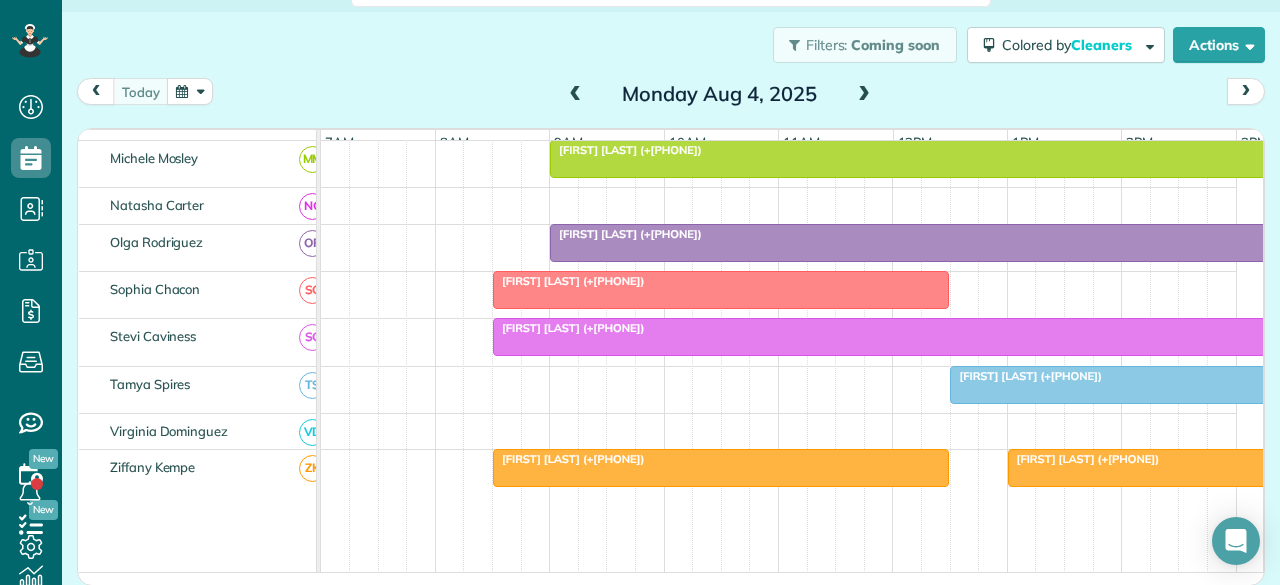 click on "[FIRST] [LAST] (+[PHONE])" at bounding box center (1026, 376) 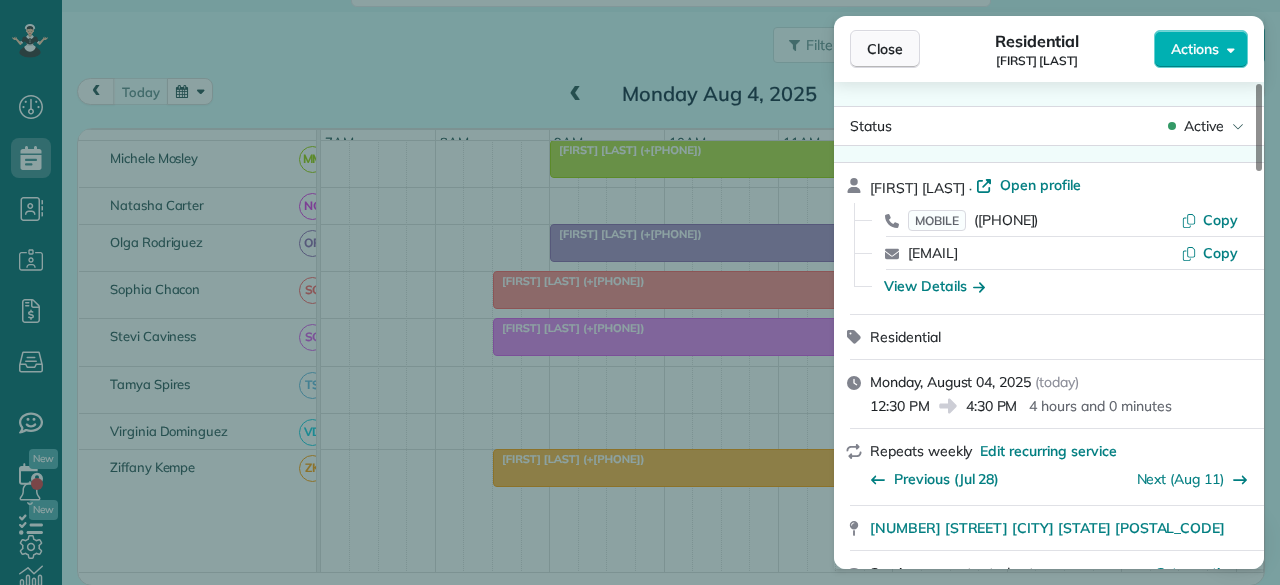 click on "Close" at bounding box center [885, 49] 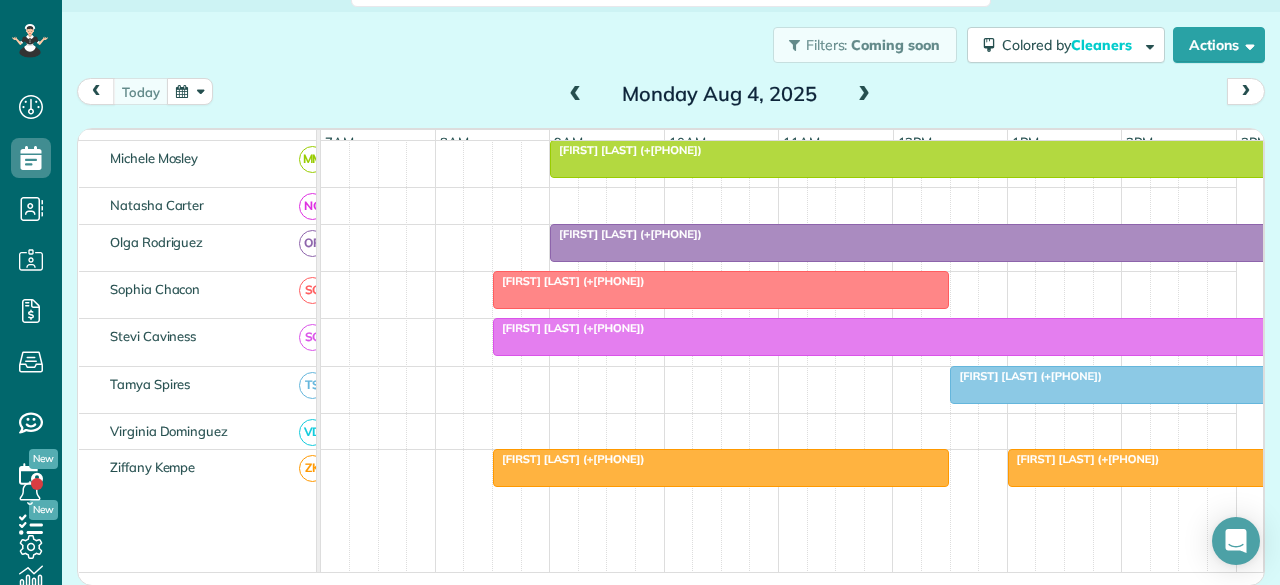 scroll, scrollTop: 858, scrollLeft: 0, axis: vertical 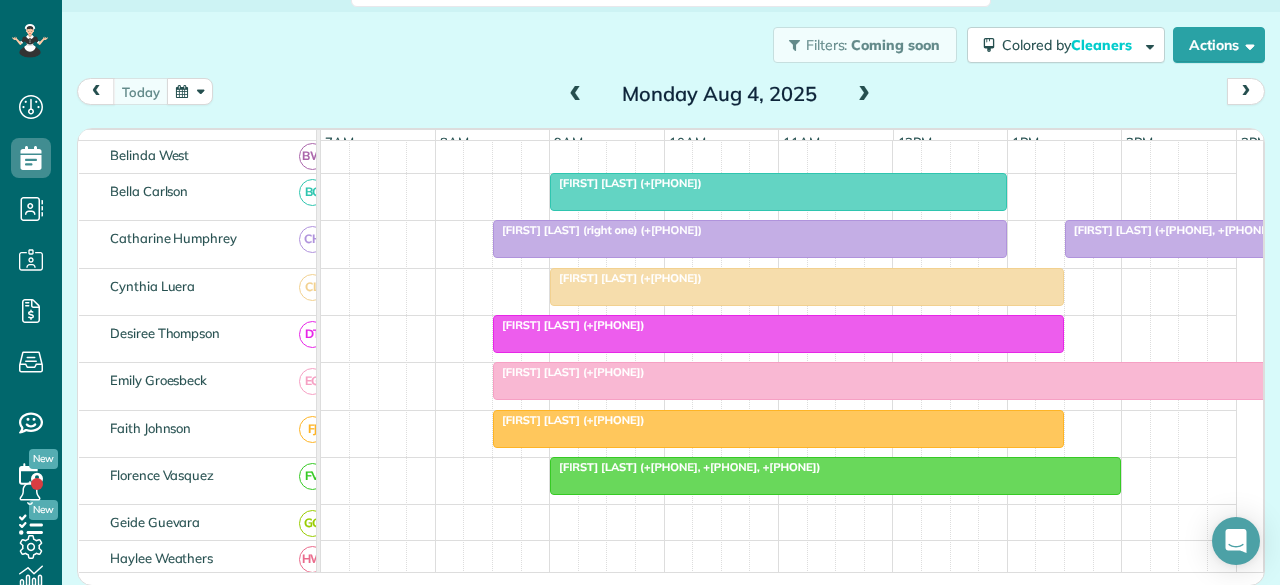 click on "[FIRST] [LAST] (+[PHONE])" at bounding box center [626, 278] 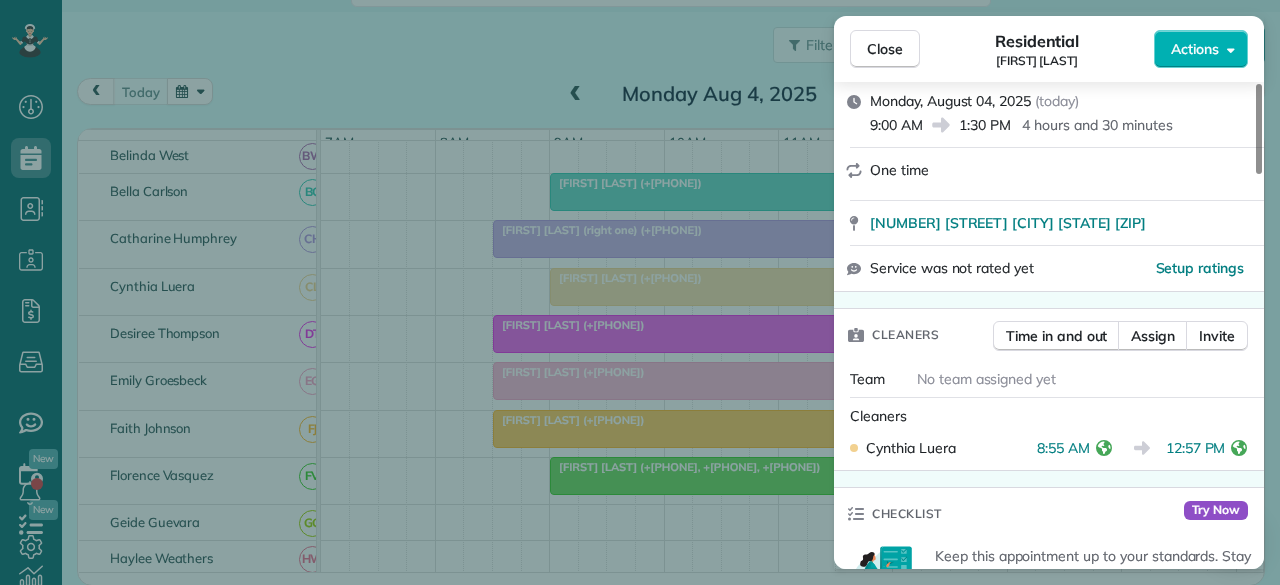 scroll, scrollTop: 300, scrollLeft: 0, axis: vertical 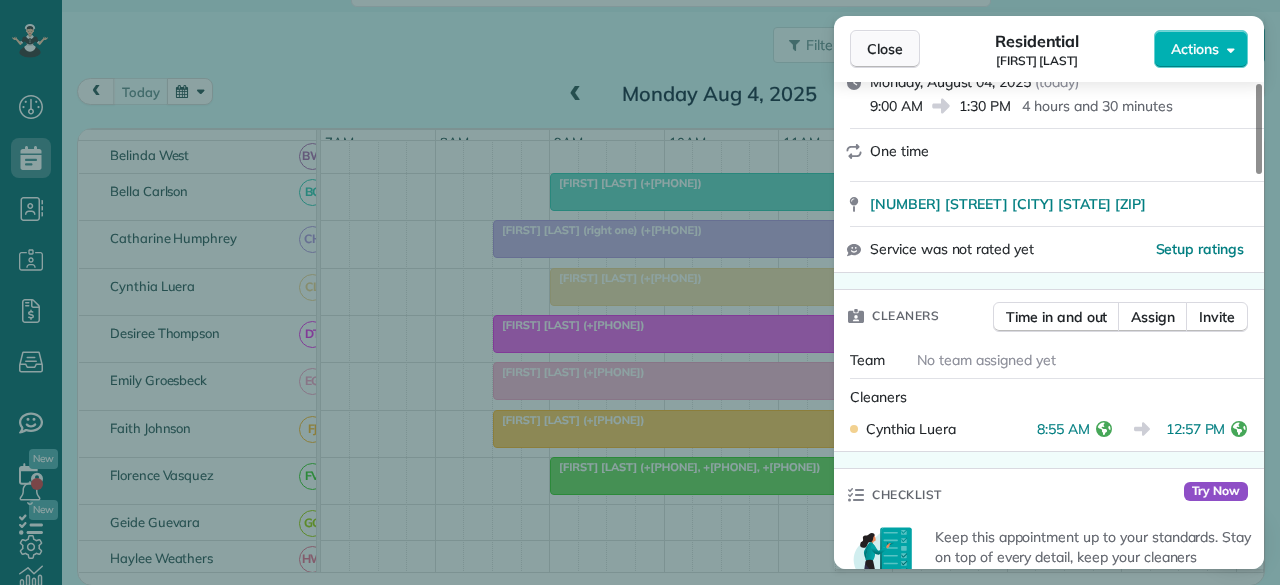 click on "Close" at bounding box center (885, 49) 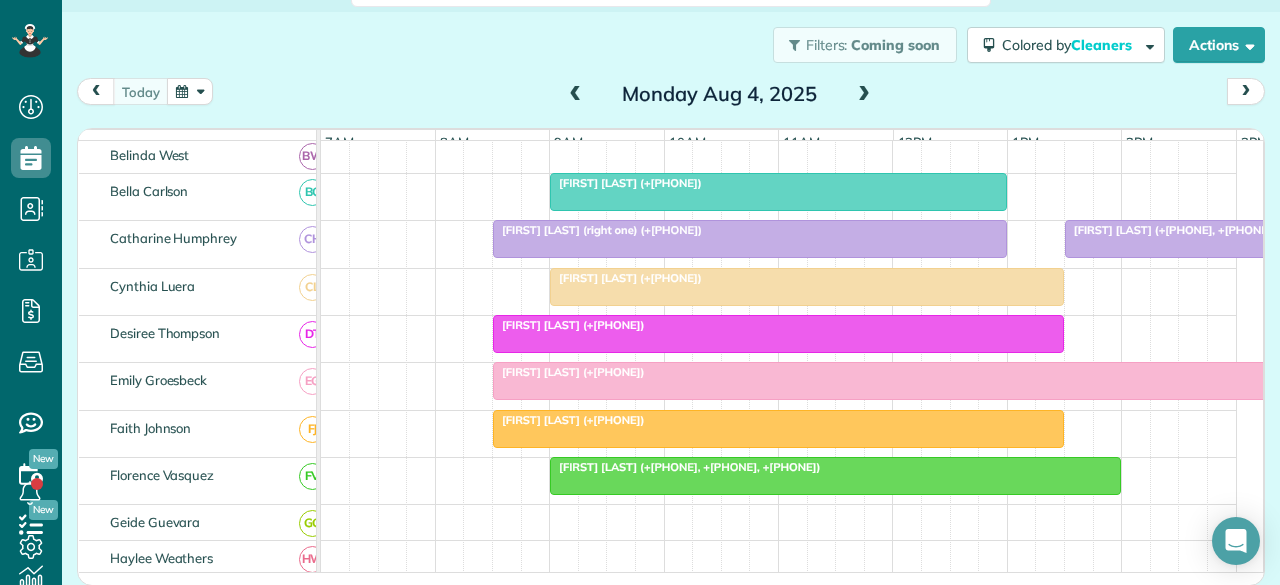 scroll, scrollTop: 240, scrollLeft: 0, axis: vertical 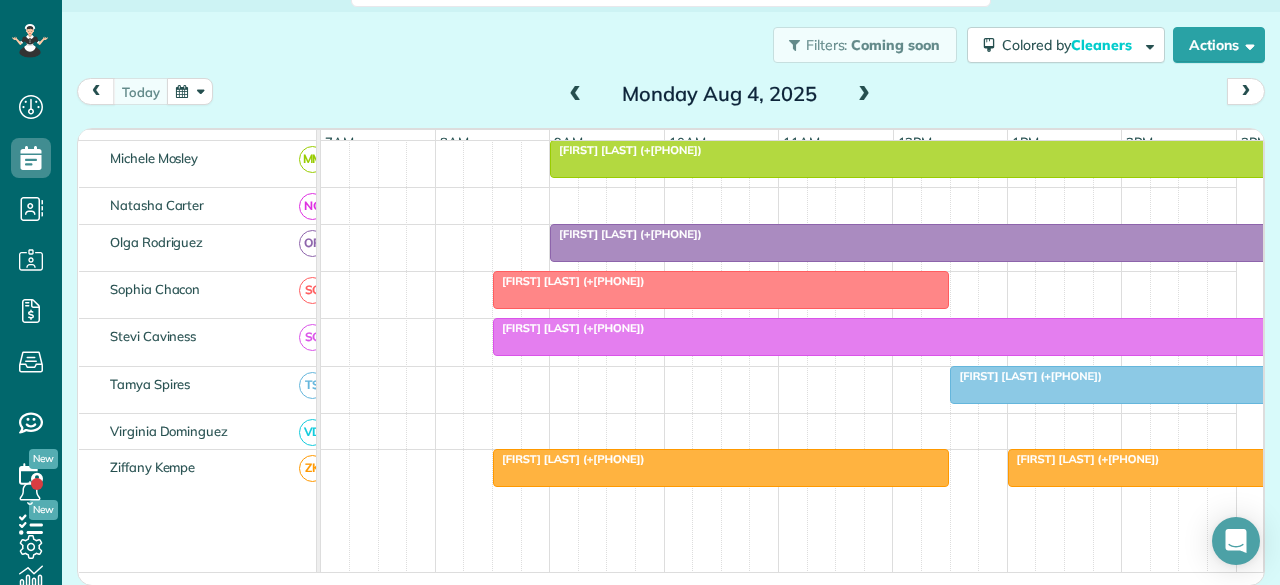 click at bounding box center (1178, 385) 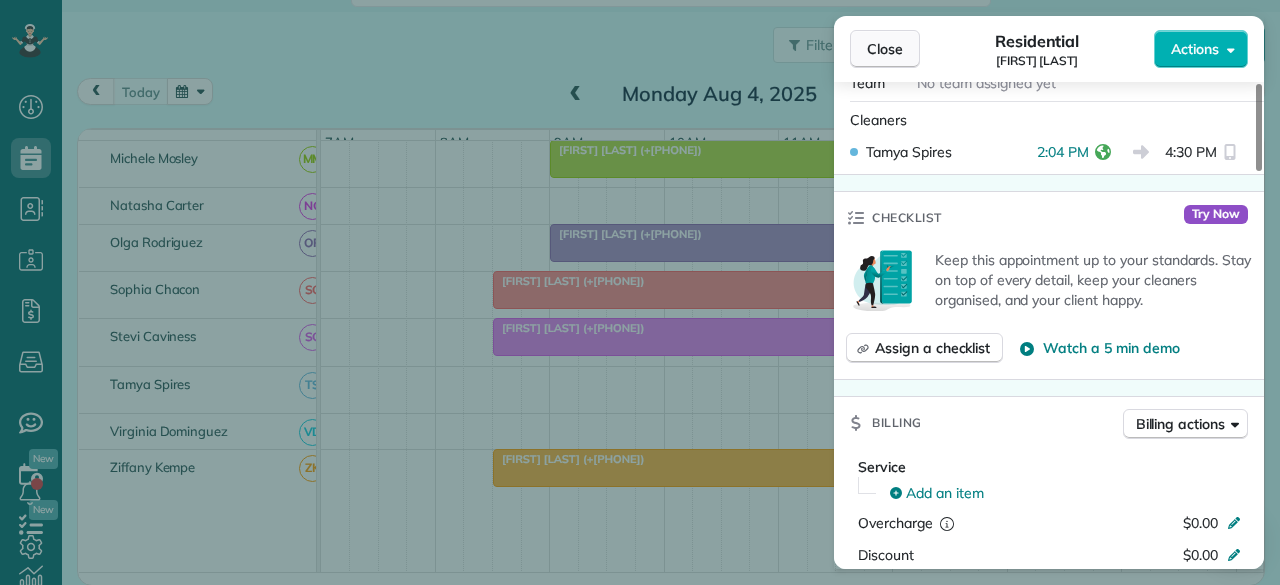 click on "Close" at bounding box center [885, 49] 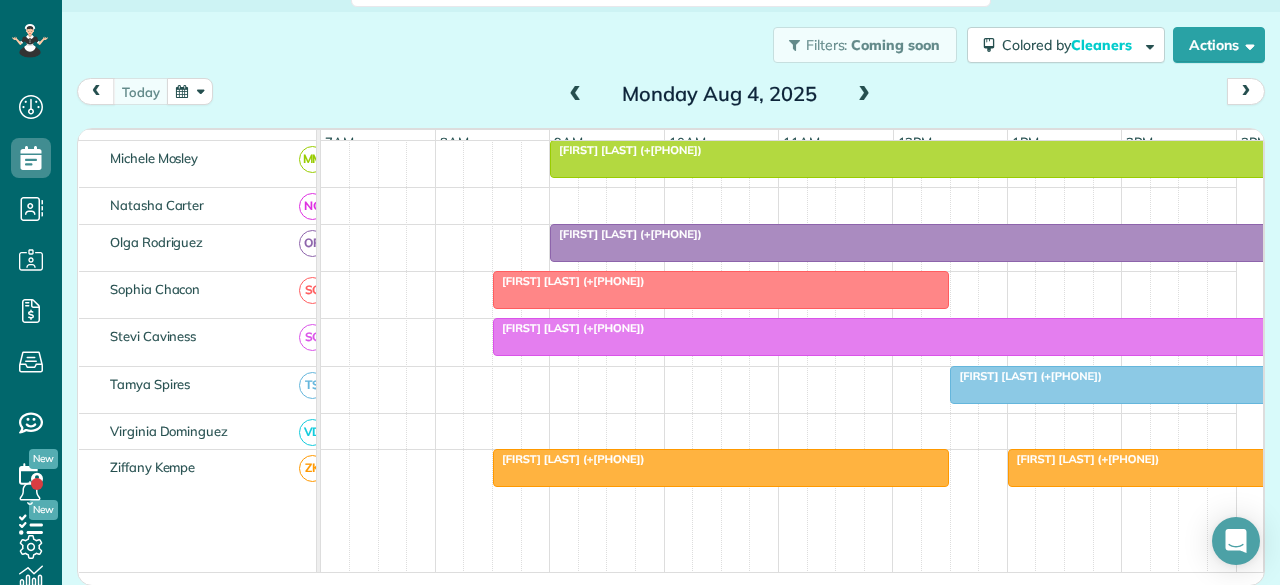 scroll, scrollTop: 700, scrollLeft: 0, axis: vertical 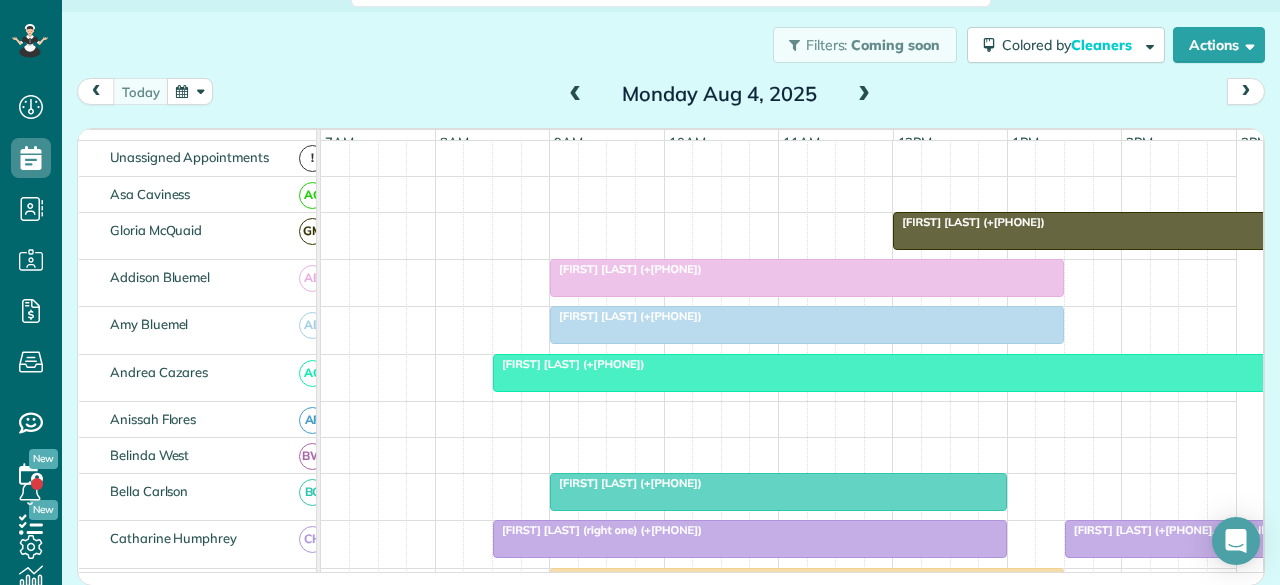 click on "[FIRST] [LAST] (+[PHONE])" at bounding box center (569, 364) 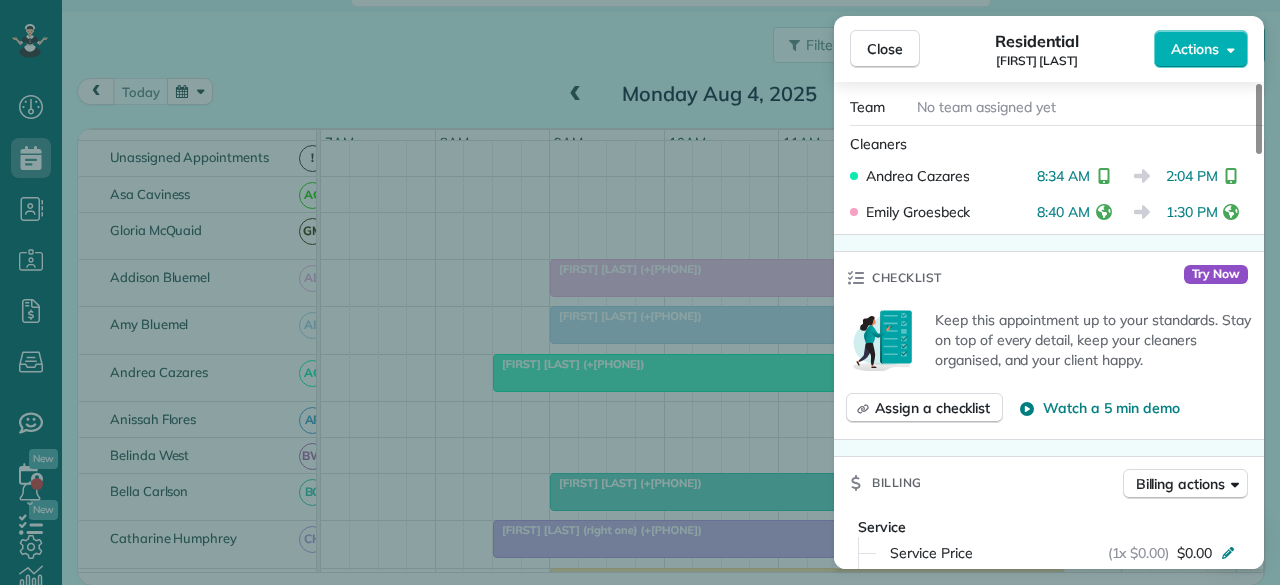 scroll, scrollTop: 600, scrollLeft: 0, axis: vertical 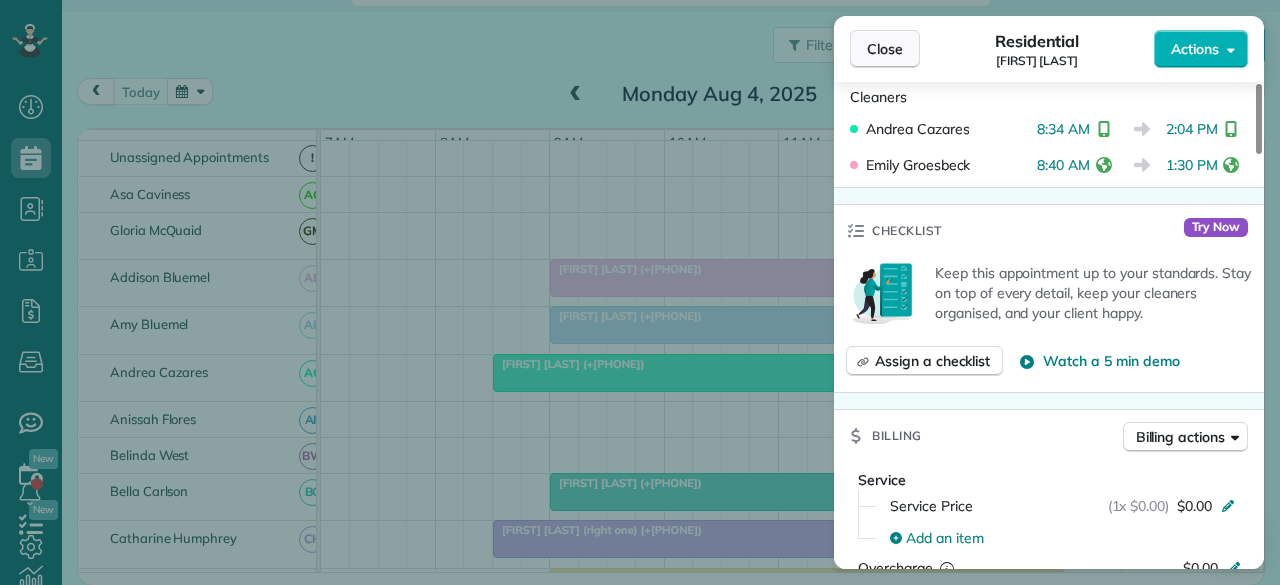 click on "Close" at bounding box center [885, 49] 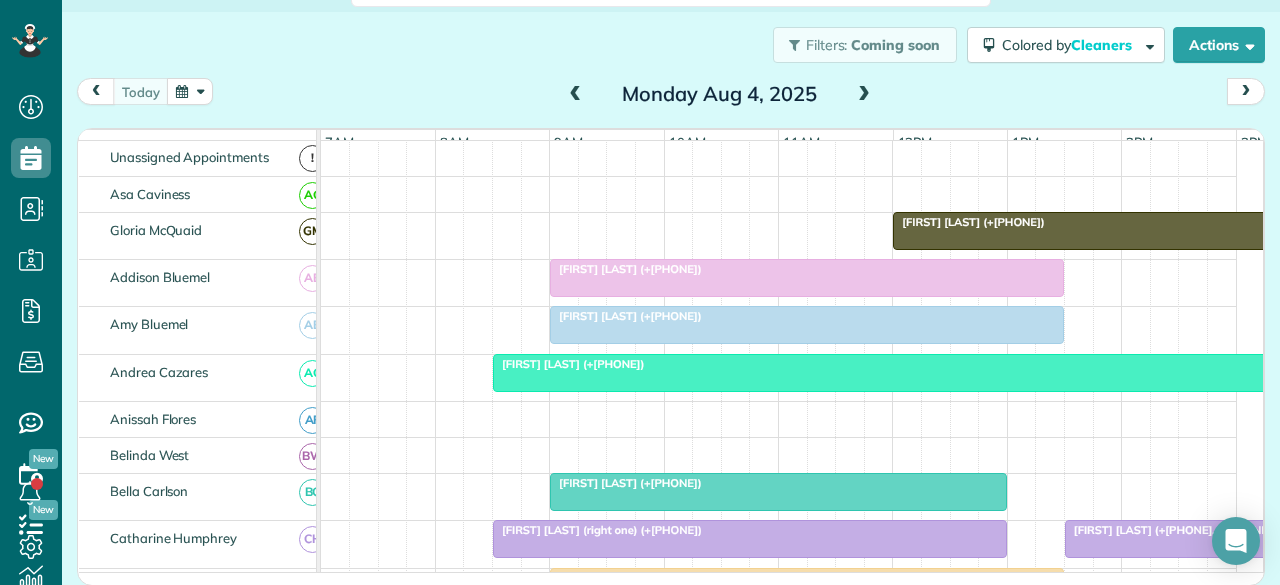 scroll, scrollTop: 0, scrollLeft: 0, axis: both 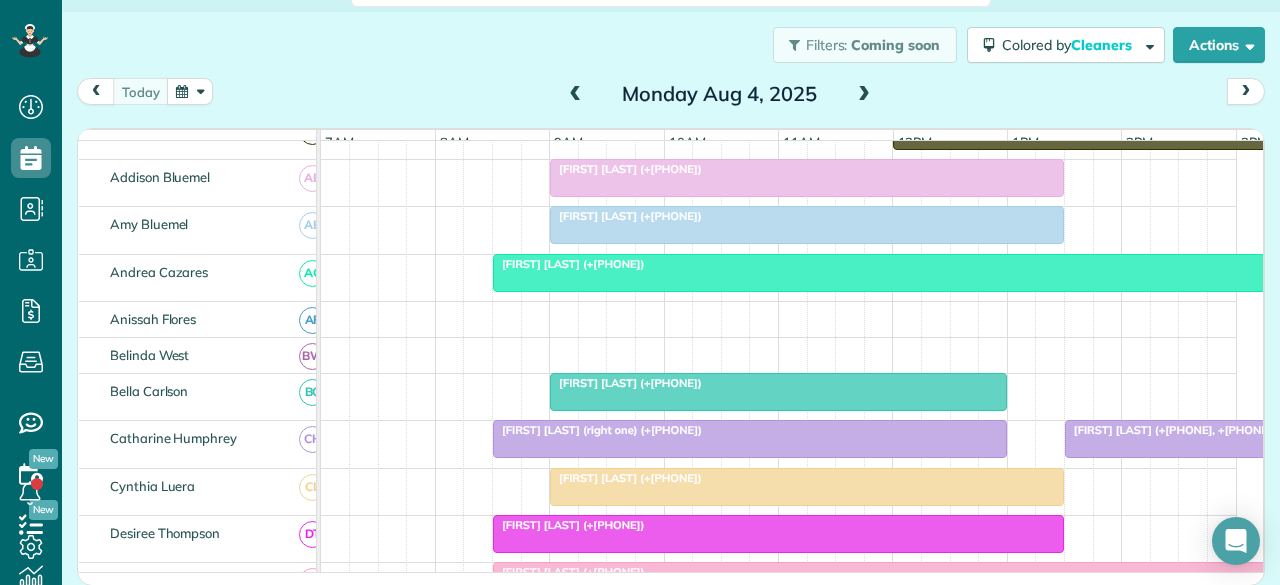 click at bounding box center (778, 392) 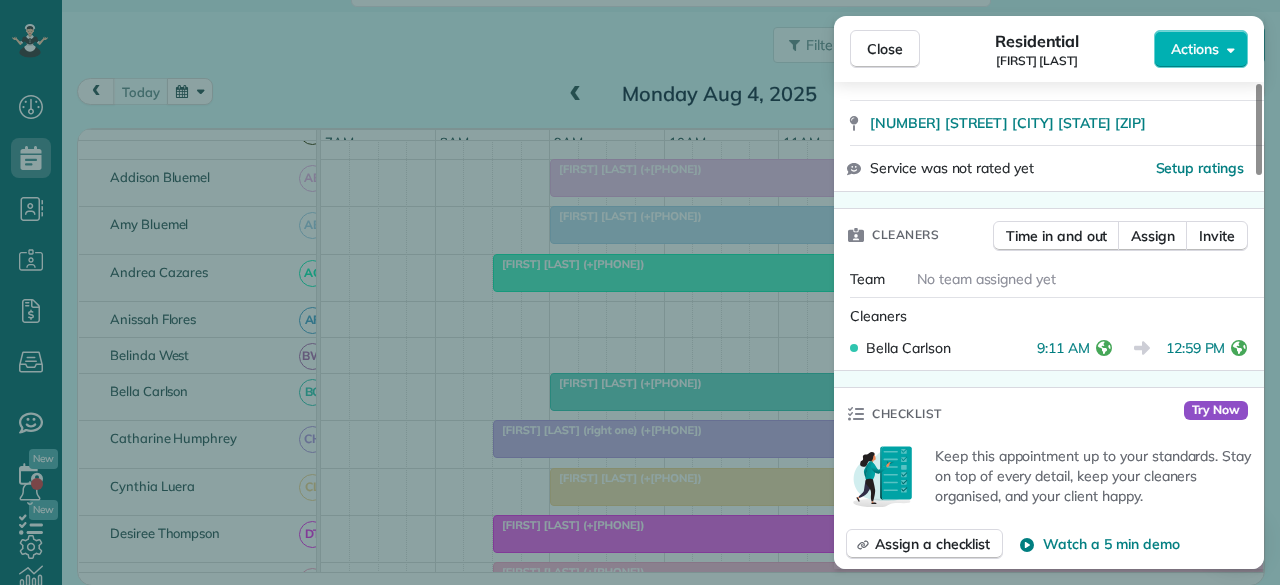scroll, scrollTop: 400, scrollLeft: 0, axis: vertical 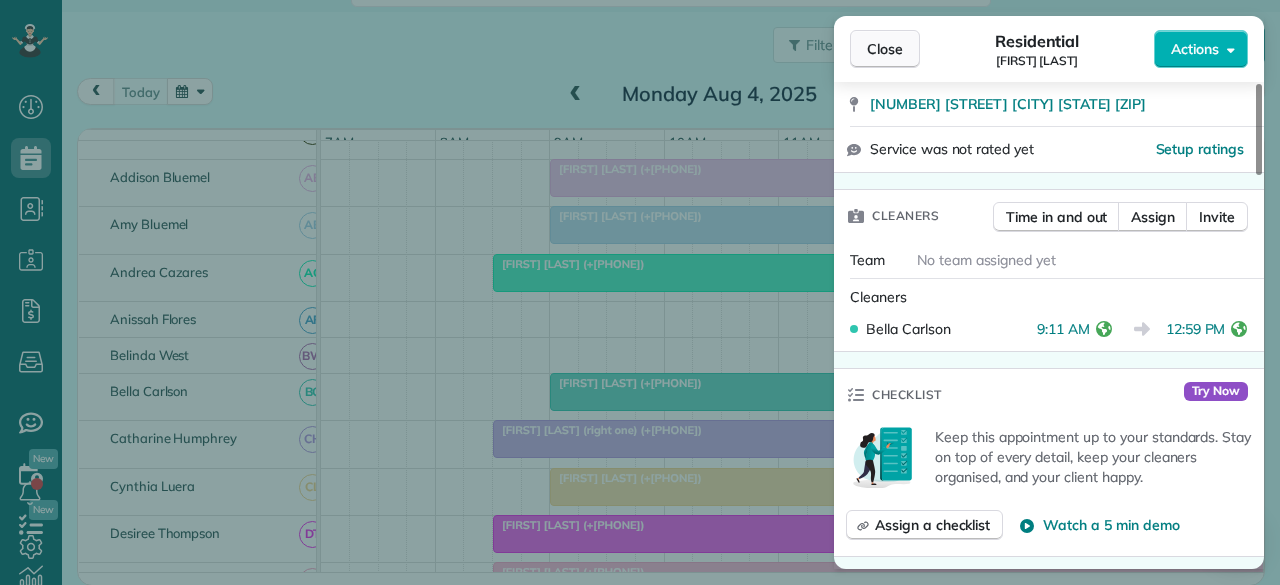 click on "Close" at bounding box center (885, 49) 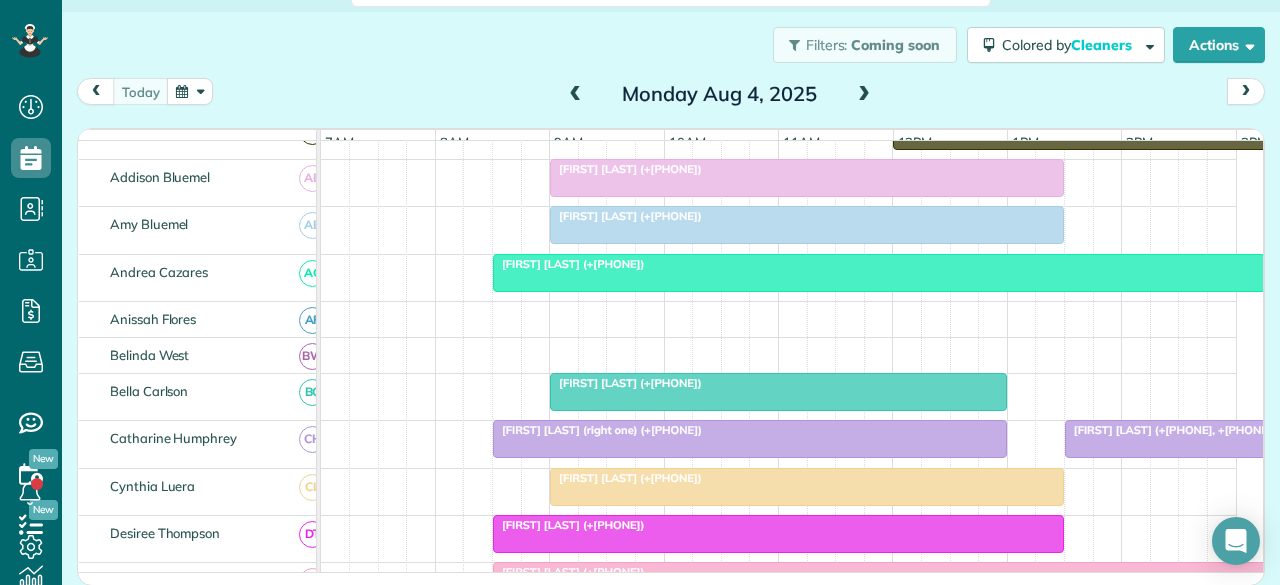 scroll, scrollTop: 0, scrollLeft: 0, axis: both 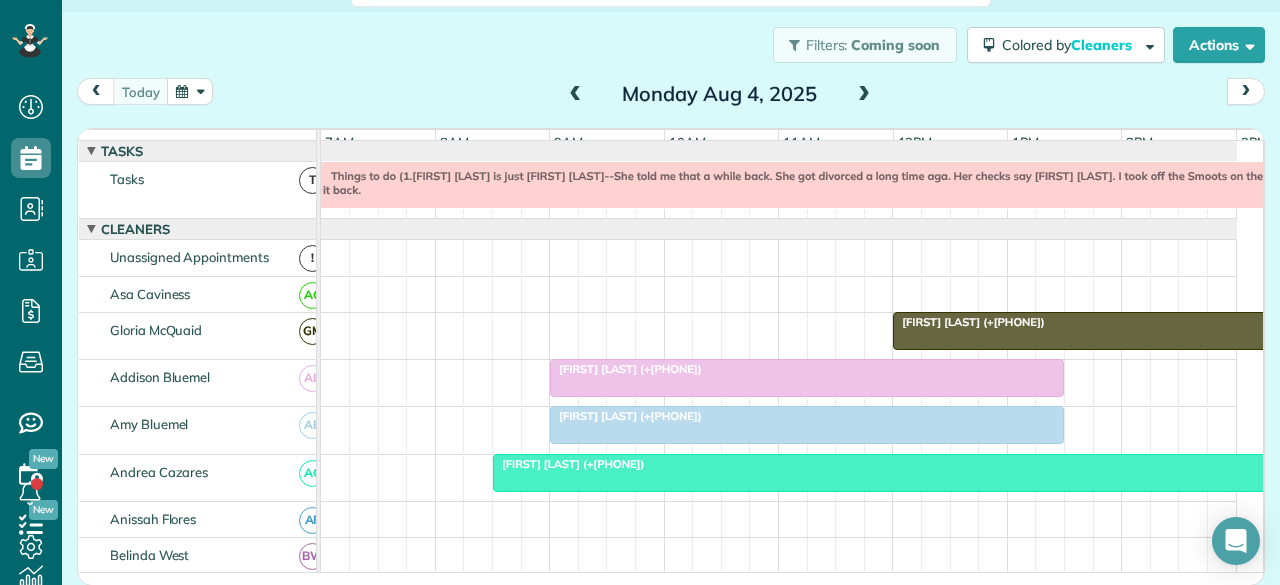 click at bounding box center [864, 95] 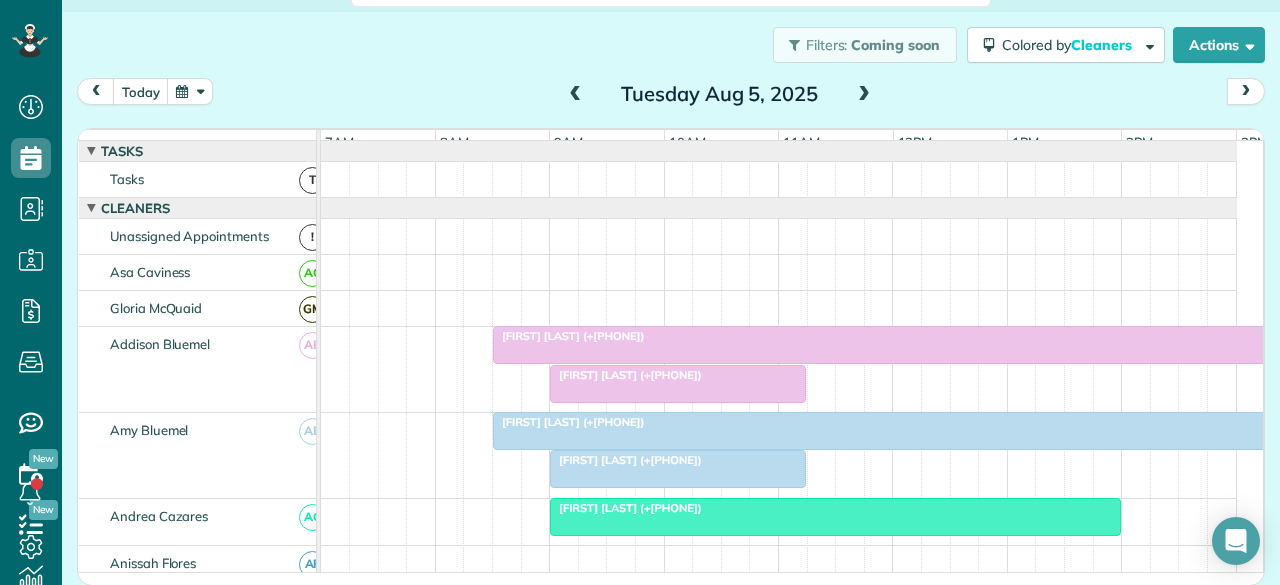 scroll, scrollTop: 116, scrollLeft: 0, axis: vertical 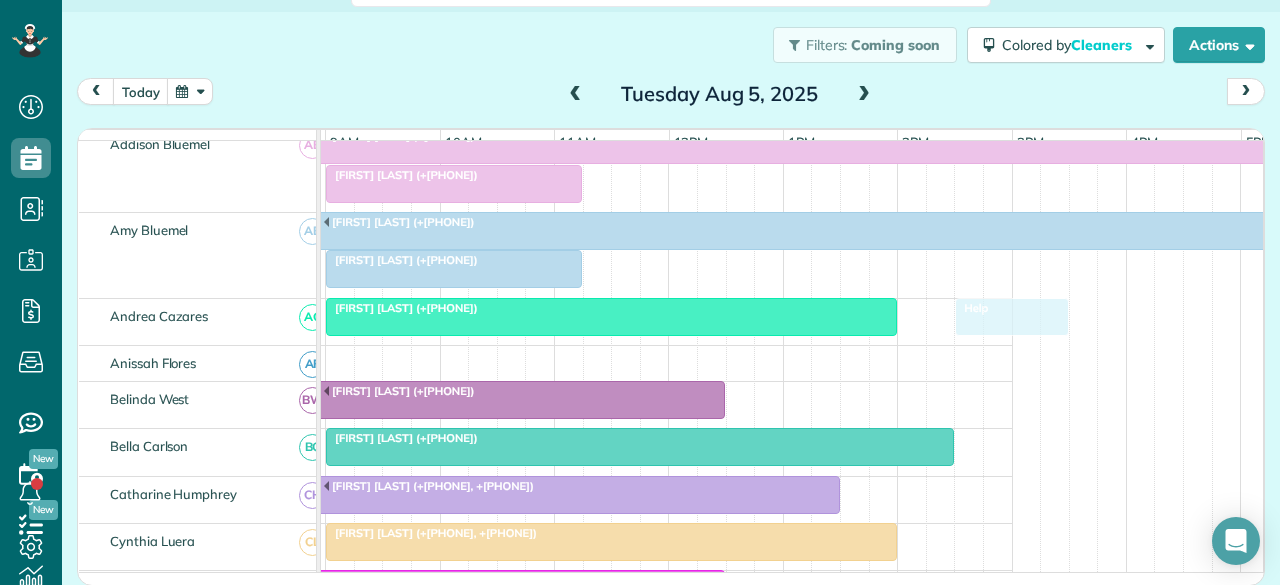 drag, startPoint x: 1040, startPoint y: 345, endPoint x: 983, endPoint y: 332, distance: 58.463665 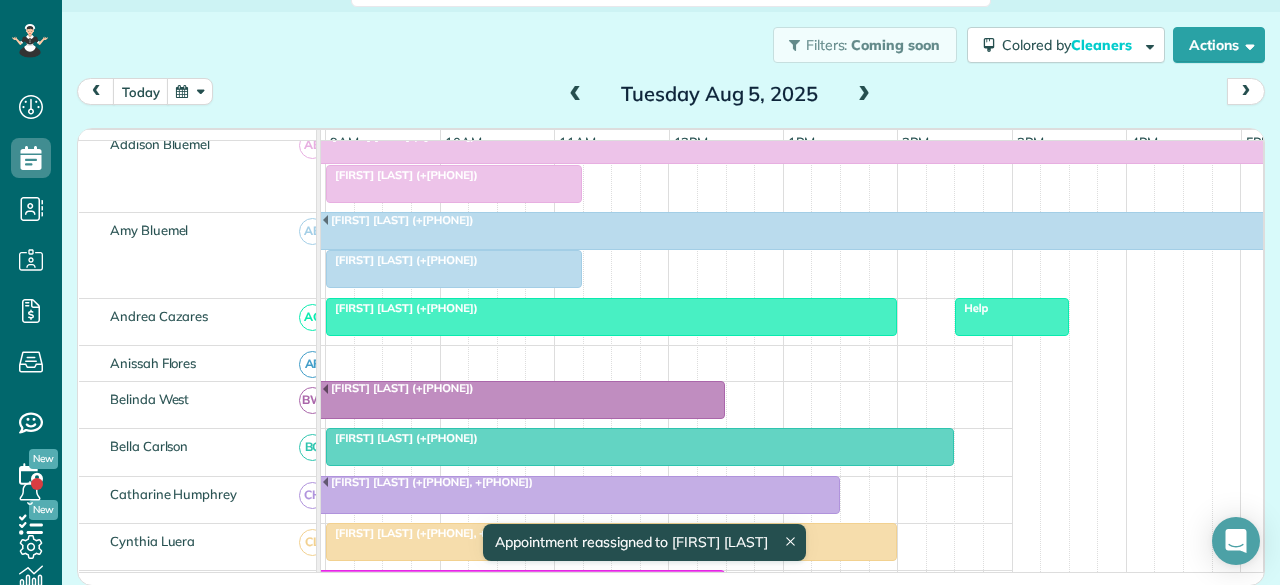 click at bounding box center (1011, 317) 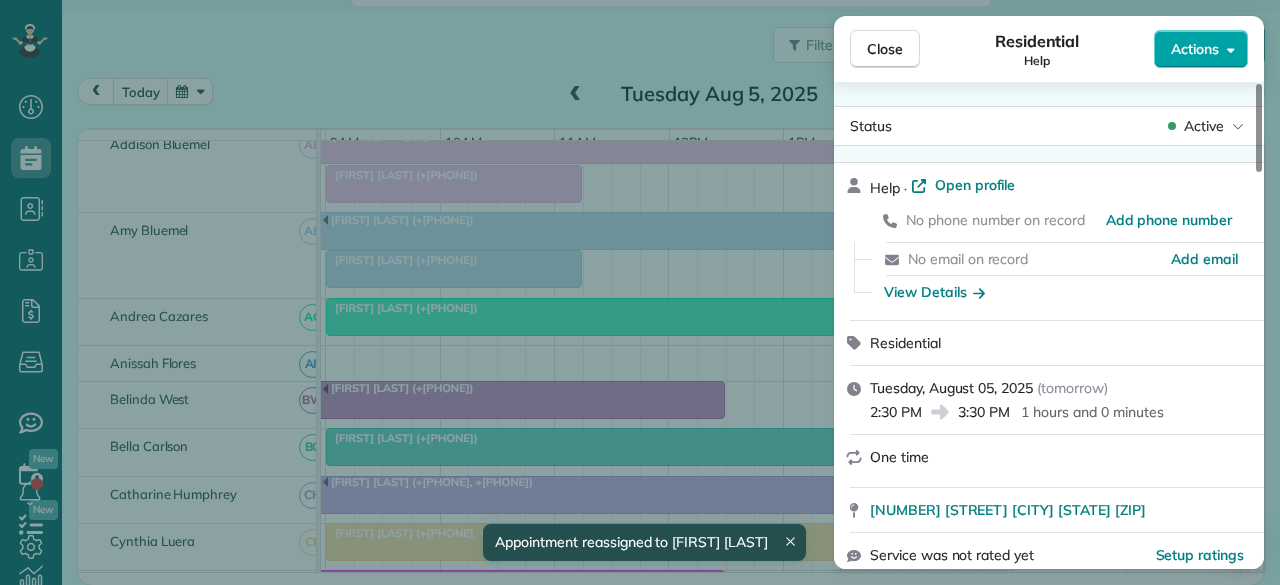 click on "Actions" at bounding box center (1195, 49) 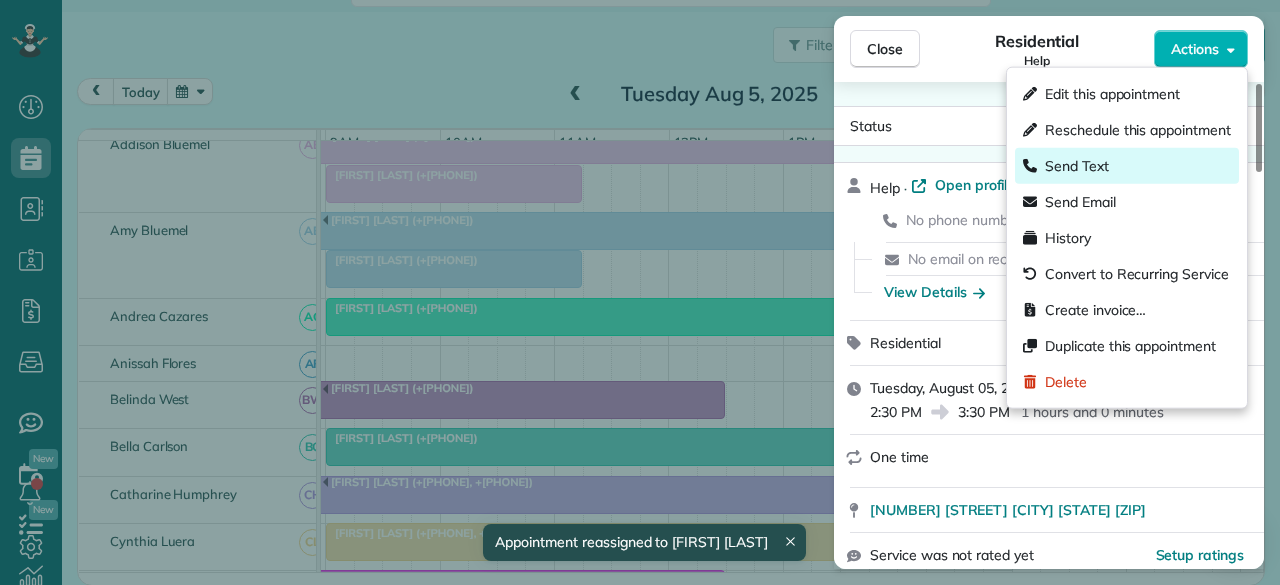 click on "Send Text" at bounding box center [1077, 166] 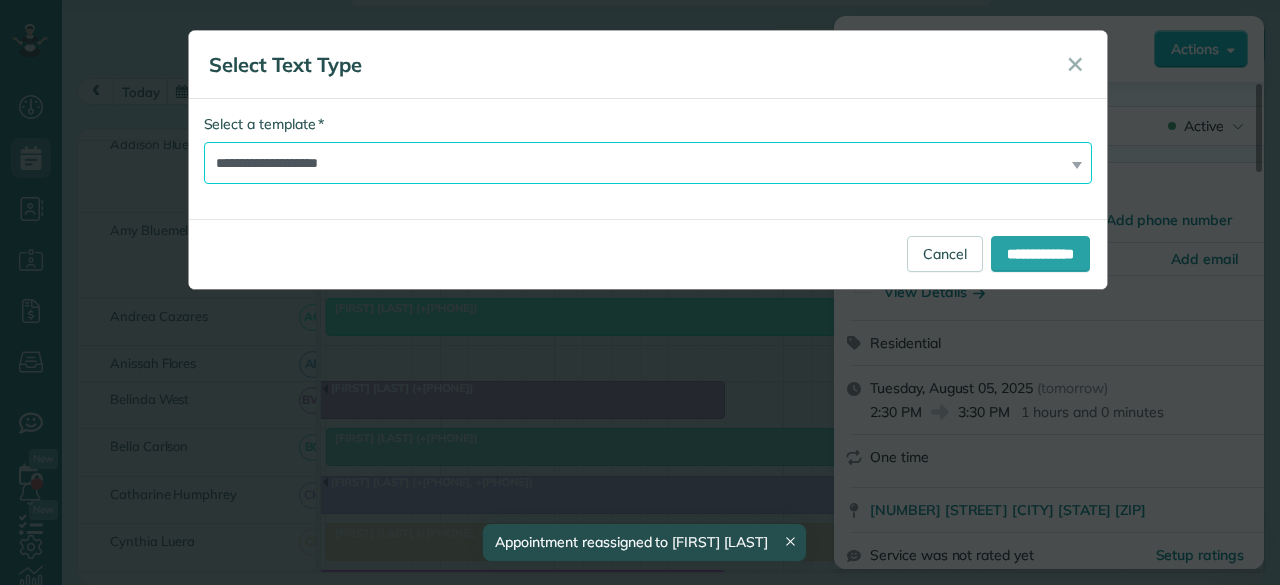click on "**********" at bounding box center [648, 163] 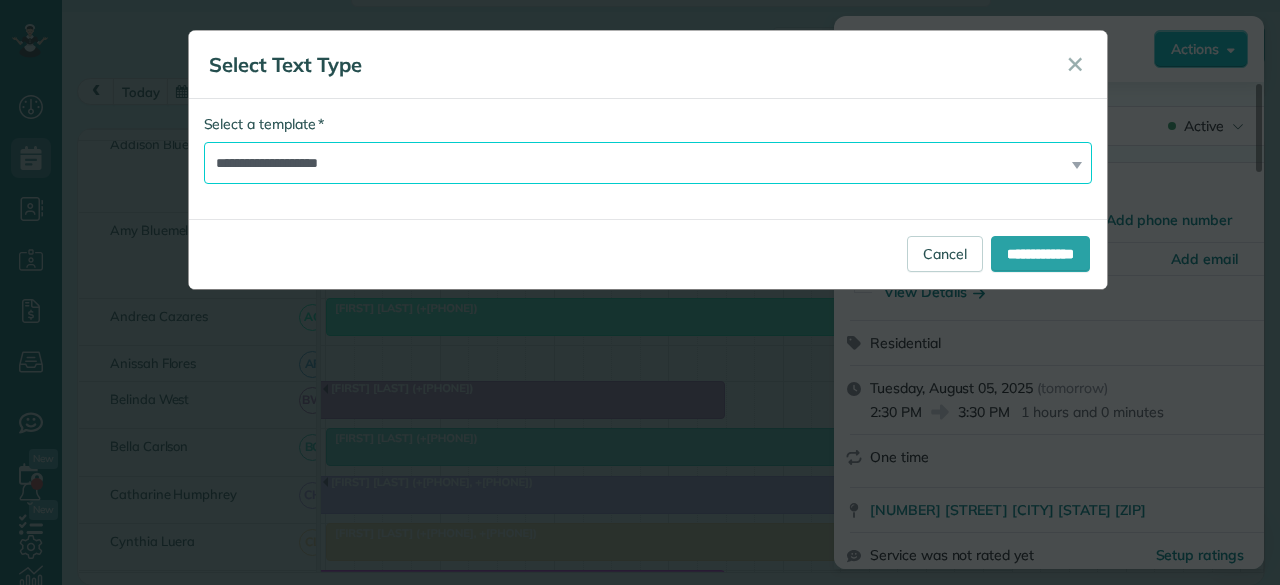 select on "****" 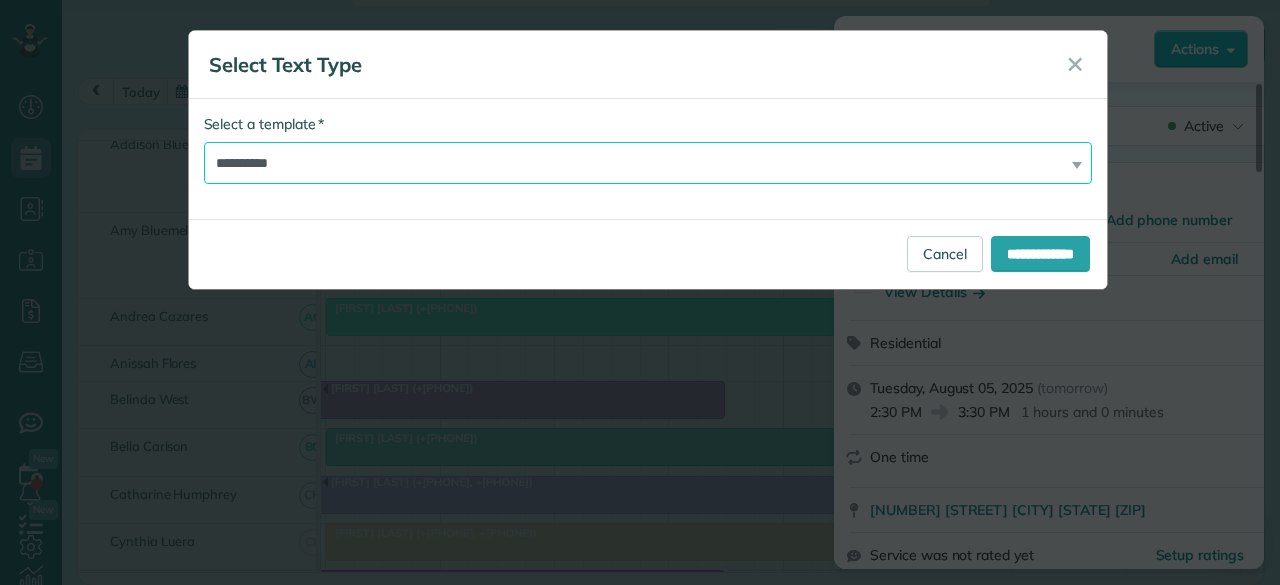 click on "**********" at bounding box center (648, 163) 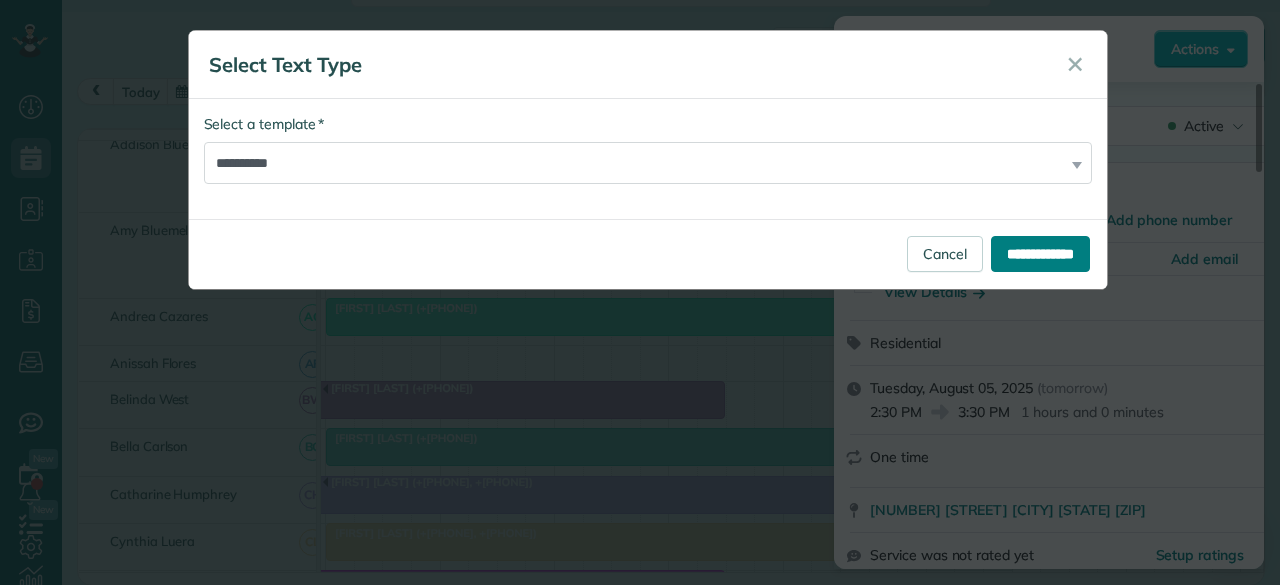 click on "**********" at bounding box center (1040, 254) 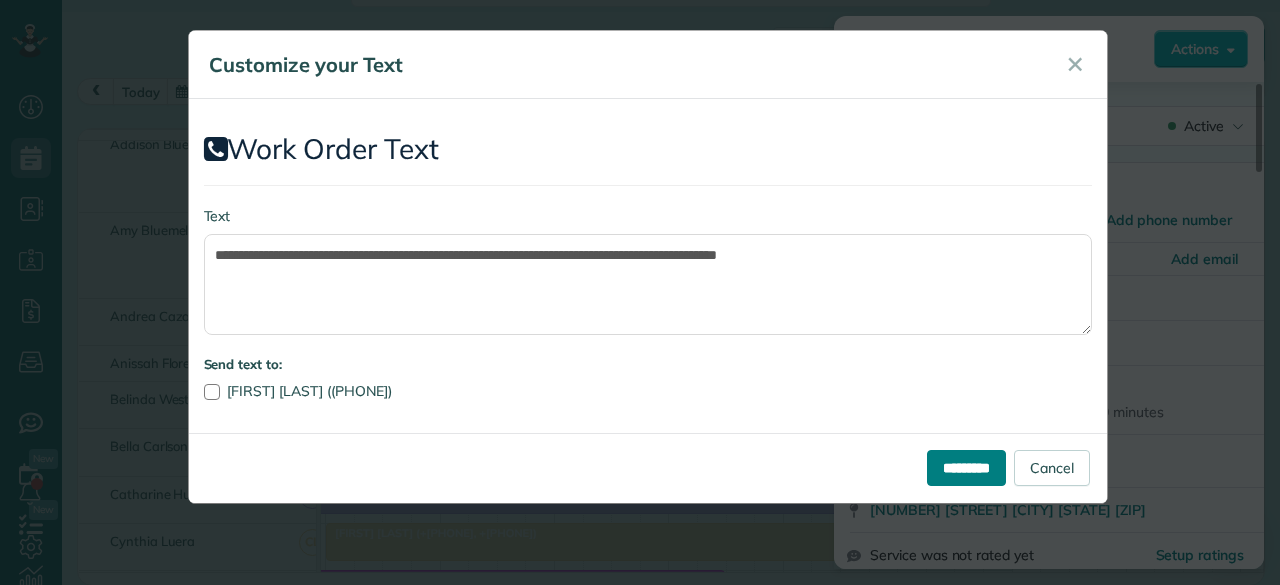 click on "*********" at bounding box center [966, 468] 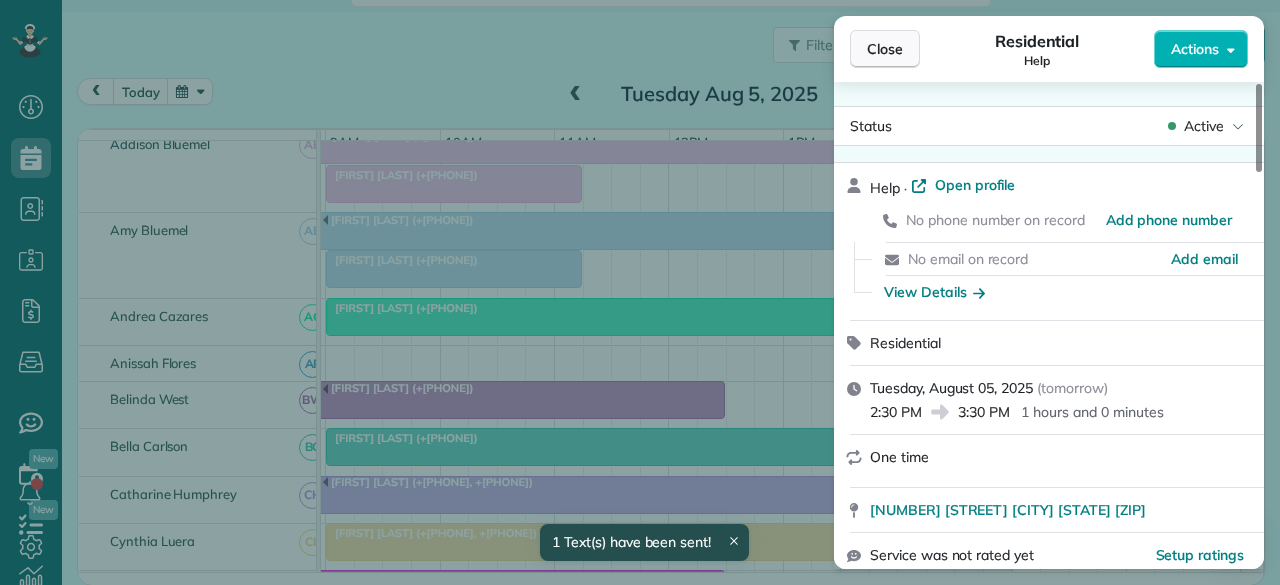 click on "Close" at bounding box center (885, 49) 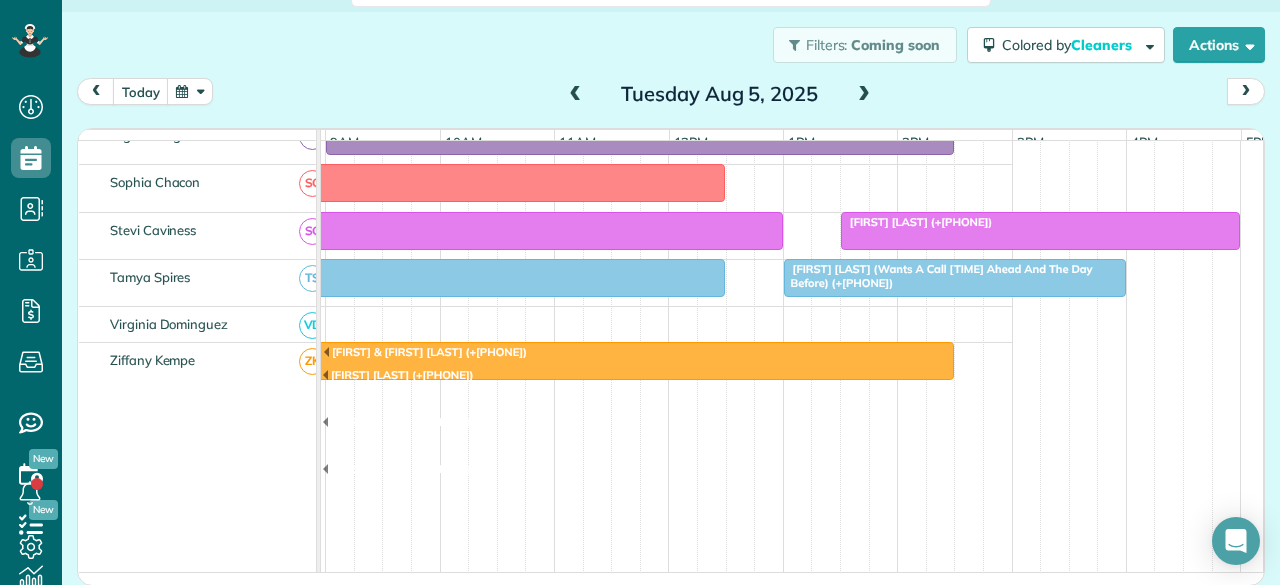 drag, startPoint x: 614, startPoint y: 577, endPoint x: 471, endPoint y: 601, distance: 145 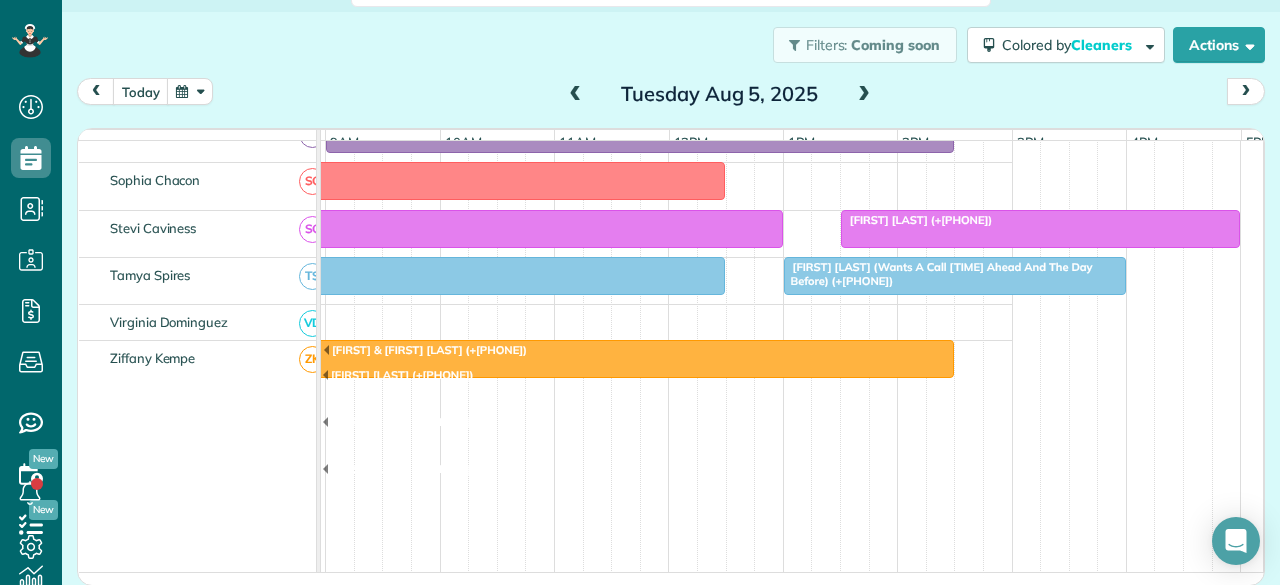 click on "Dashboard
Scheduling
Calendar View
List View
Dispatch View - Weekly scheduling (Beta)" at bounding box center (640, 292) 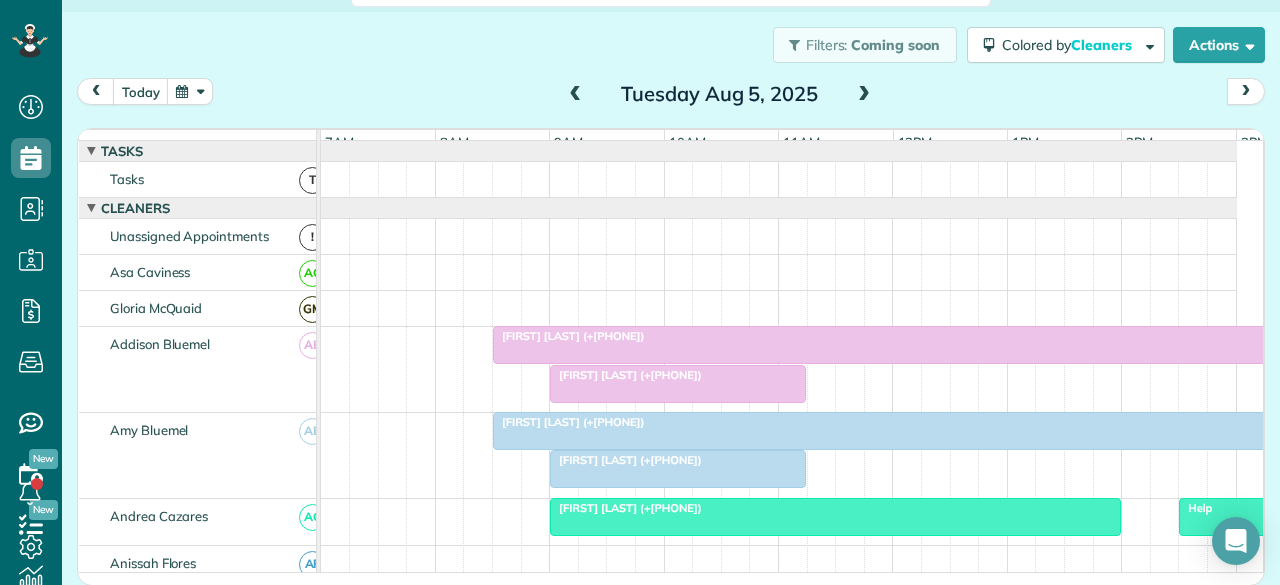 scroll, scrollTop: 106, scrollLeft: 0, axis: vertical 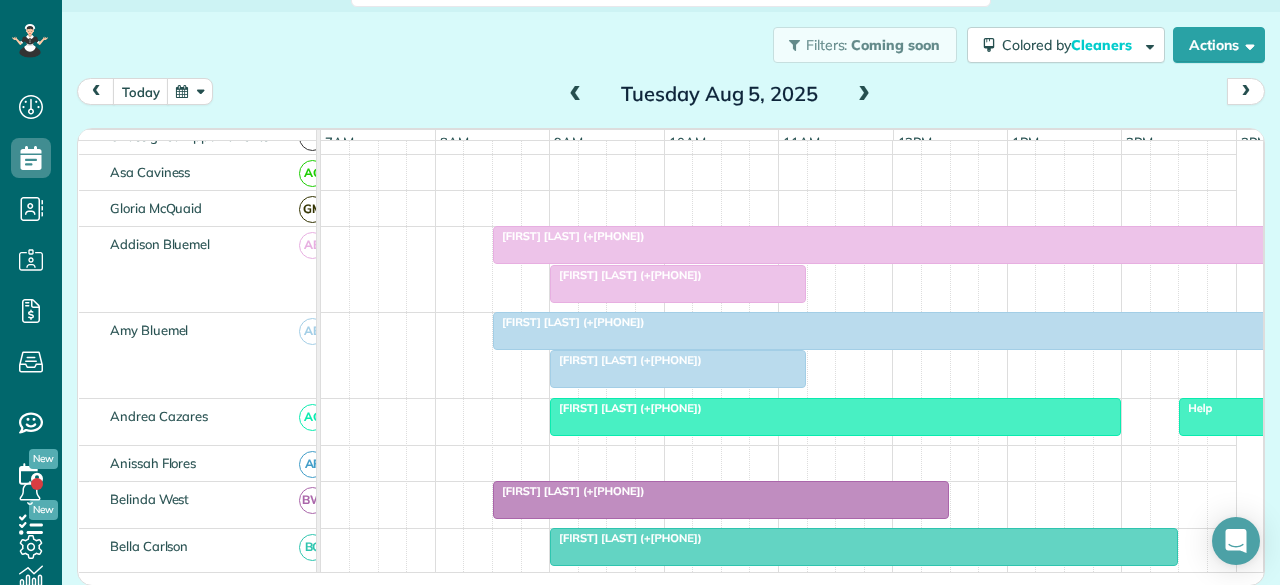 click at bounding box center (576, 95) 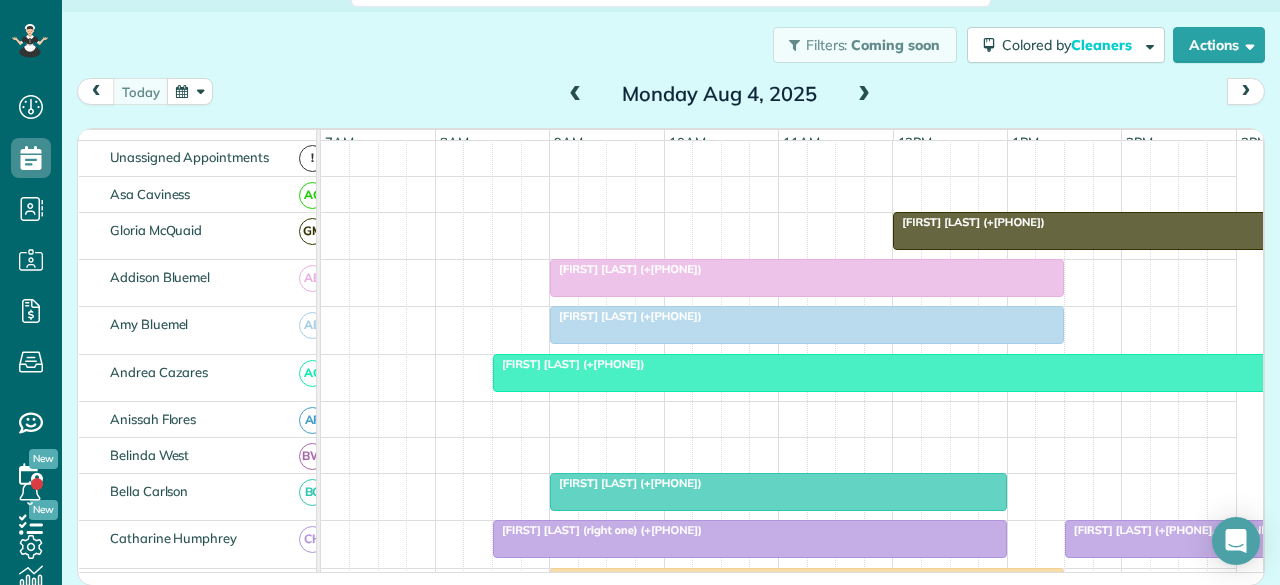 scroll, scrollTop: 121, scrollLeft: 0, axis: vertical 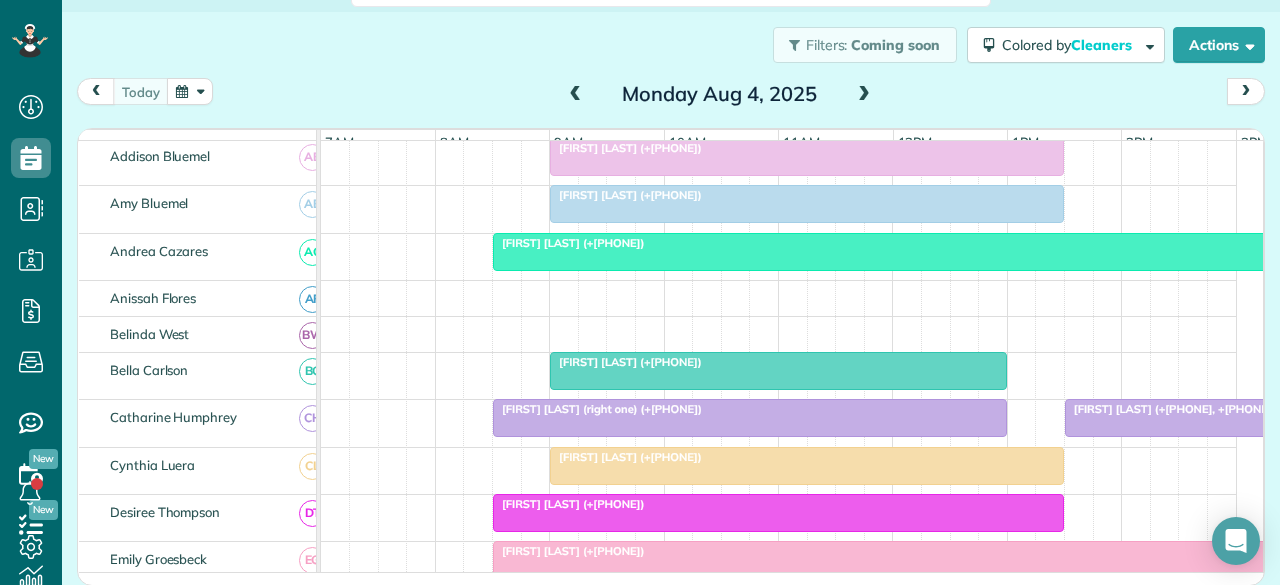 click on "[FIRST] [LAST] (right one) (+[PHONE])" at bounding box center (597, 409) 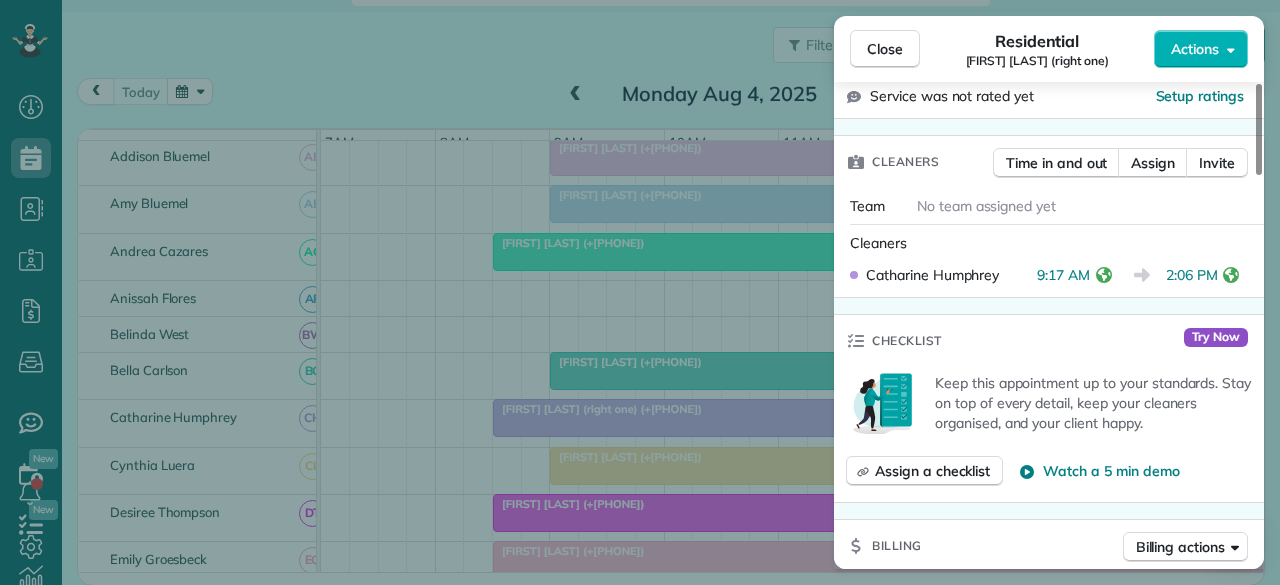 scroll, scrollTop: 500, scrollLeft: 0, axis: vertical 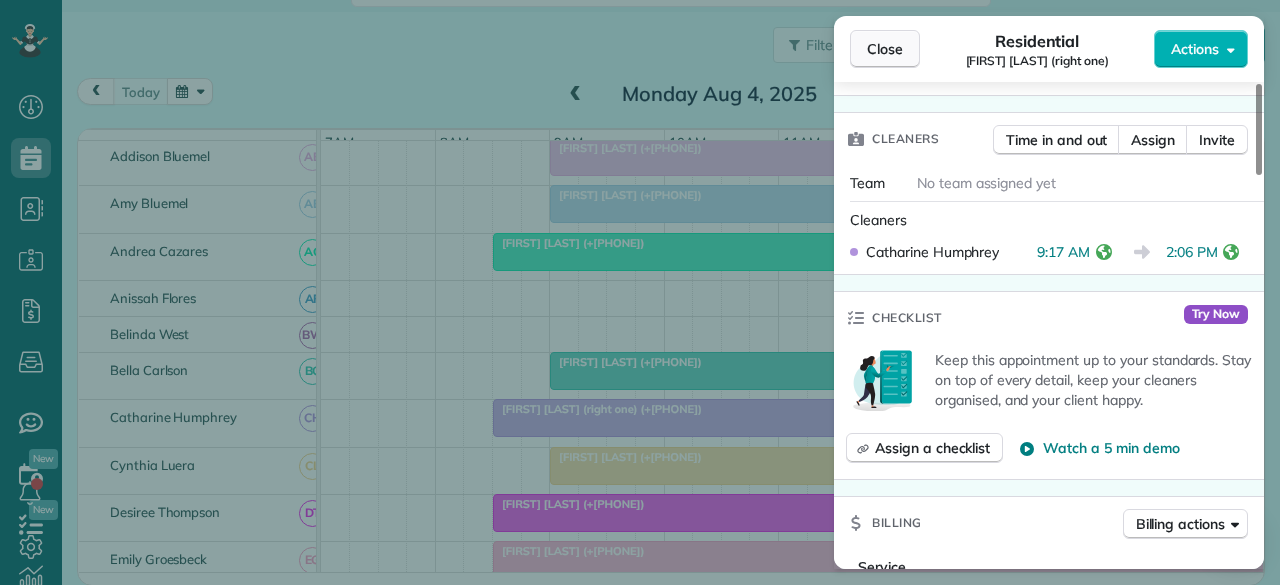 click on "Close" at bounding box center (885, 49) 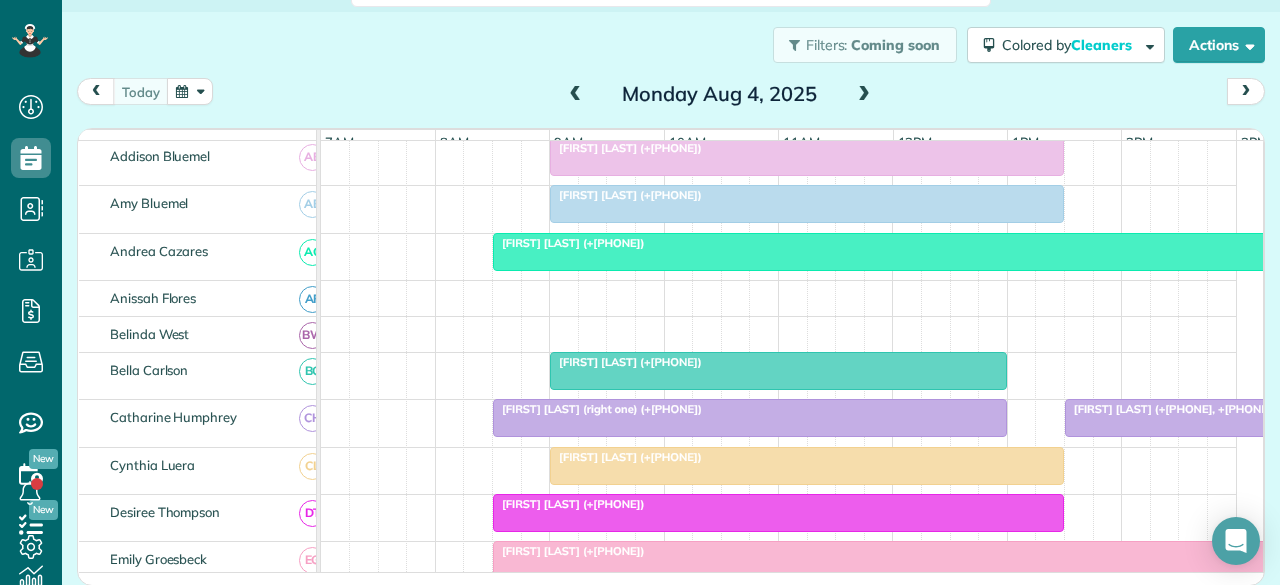 click on "[FIRST] [LAST] (+[PHONE], +[PHONE])" at bounding box center [1170, 409] 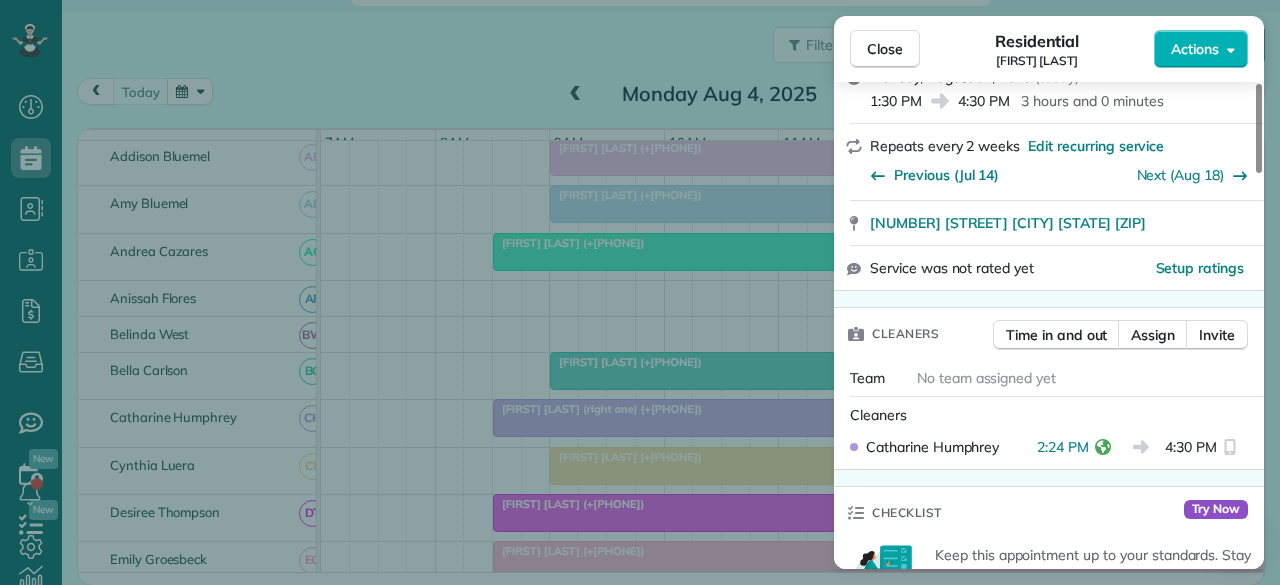 scroll, scrollTop: 400, scrollLeft: 0, axis: vertical 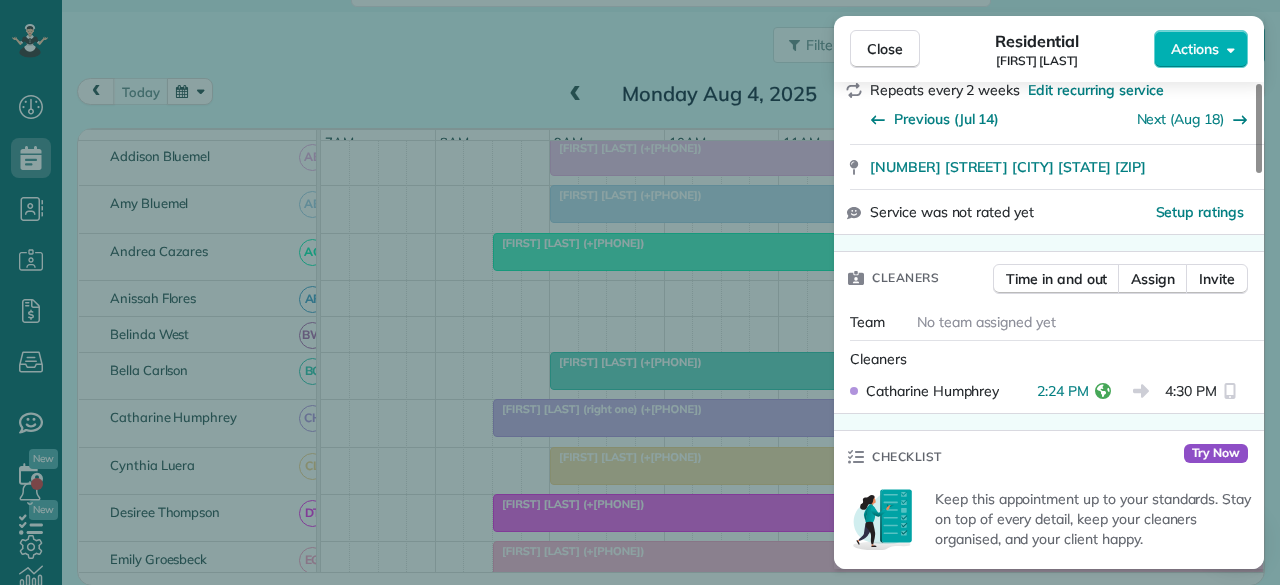 drag, startPoint x: 870, startPoint y: 42, endPoint x: 593, endPoint y: 11, distance: 278.72925 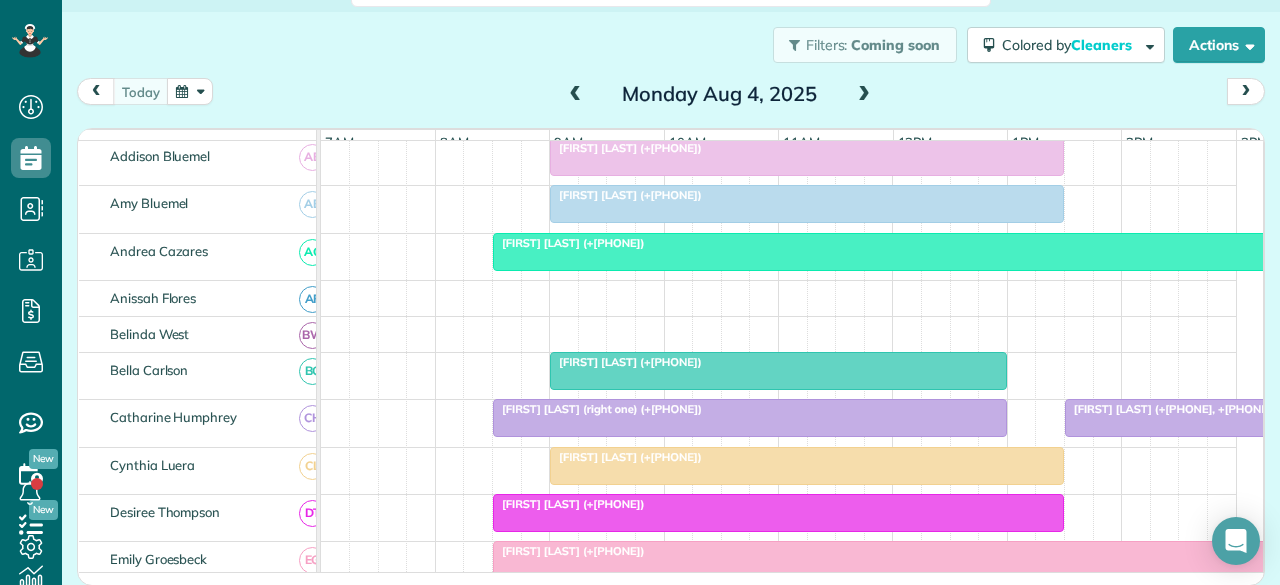 scroll, scrollTop: 72, scrollLeft: 0, axis: vertical 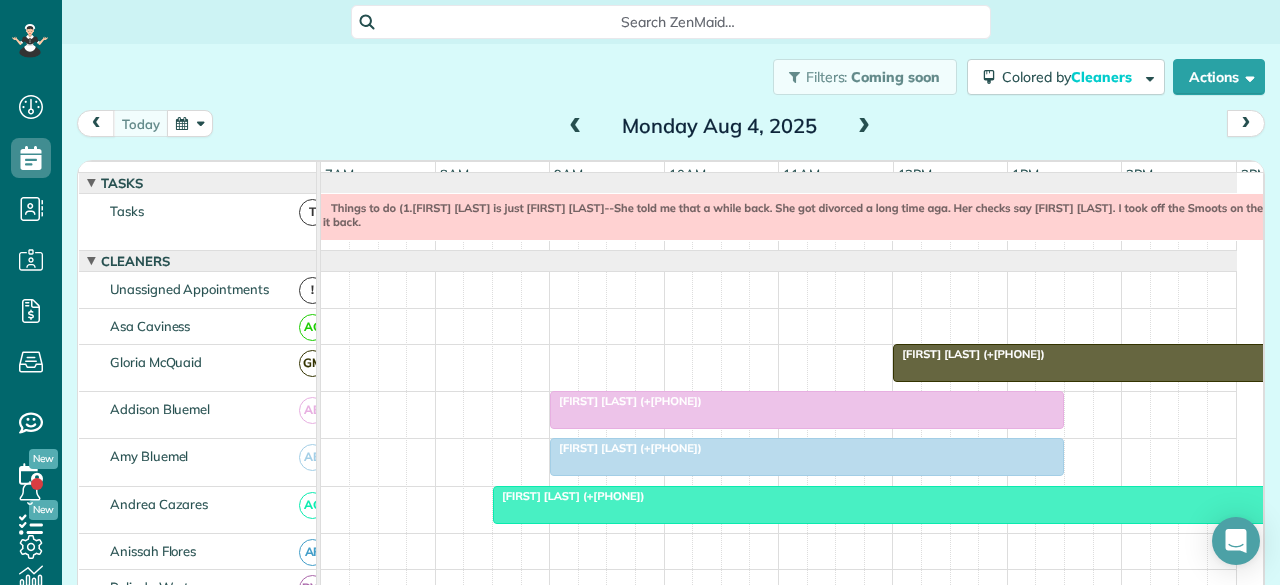 click on "Things to do (1.[FIRST] [LAST] is just [FIRST] [LAST]--She told me that a while back.  She got divorced a long time aga. Her checks say [FIRST] [LAST].  I took off the Smoots on the excel schedule but If you think it will be confusing I can add it back.
2.See [FIRST] [LAST] email--She talks about dates in there.  It's just a "how did we do" response but she talks about cleaning dates in there.  It was last week.
3.I would think [FIRST] could go into QB and set that unemployment tax thing up--Idk but we better get it paid.  I wonder if the Hallmark one has that same thing?
4.Can someone please call [FIRST] [LAST] and [FIRST] [LAST].  Their cards declined this past Friday.  The last 4 numbers are on the bottom right of today's logs.
5.)" at bounding box center (950, 273) 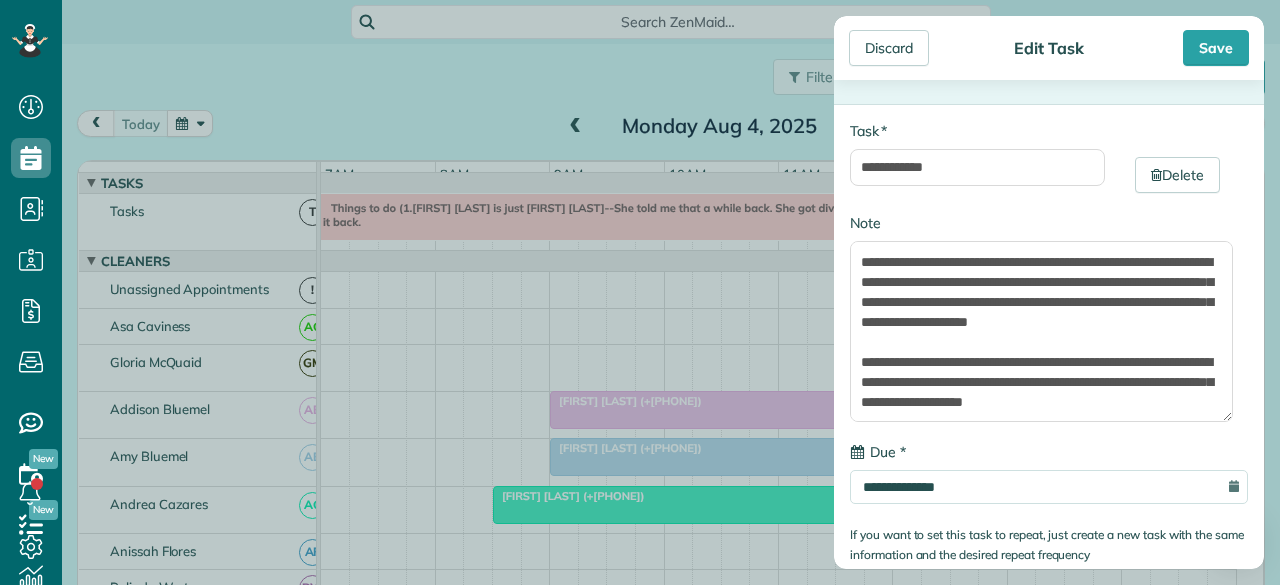 scroll, scrollTop: 100, scrollLeft: 0, axis: vertical 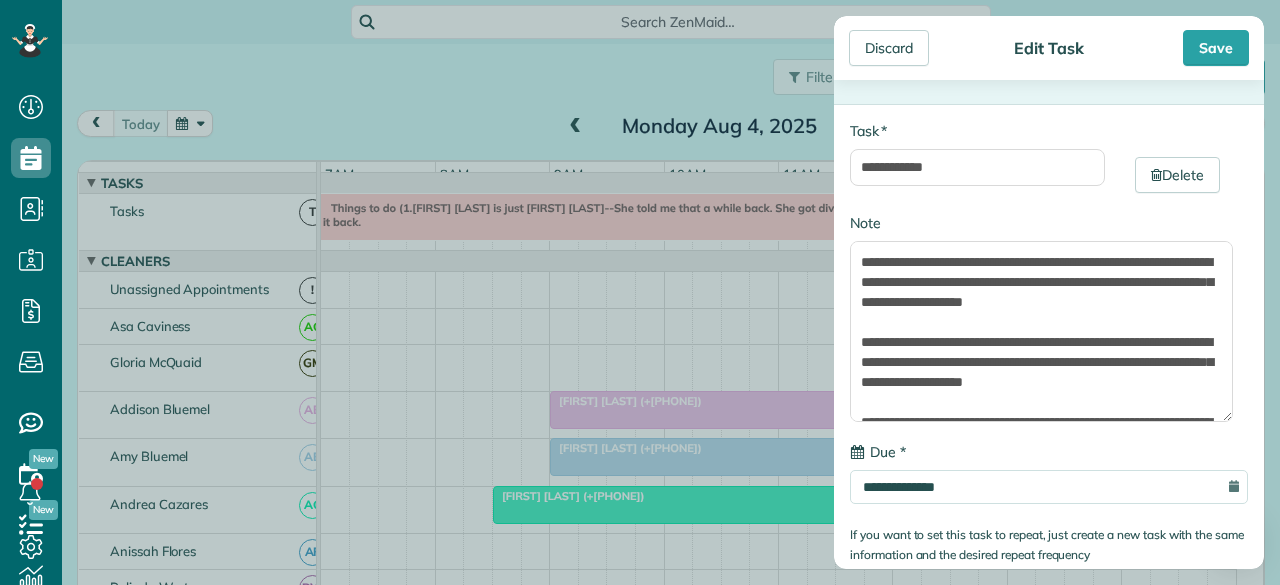 click on "**********" at bounding box center [640, 292] 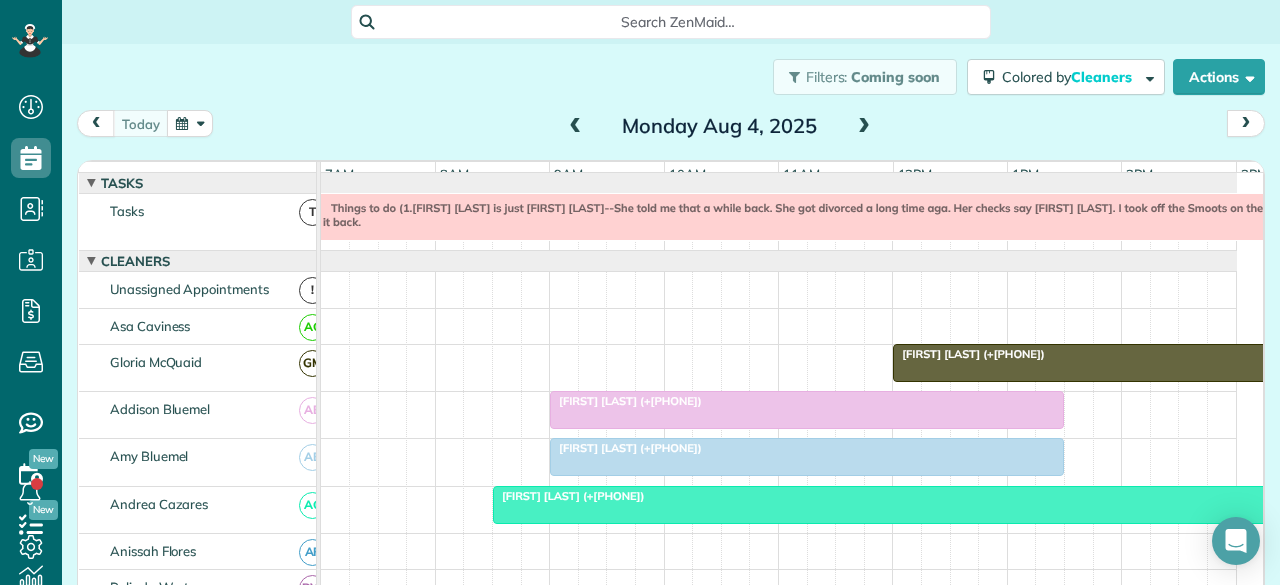 scroll, scrollTop: 46, scrollLeft: 0, axis: vertical 